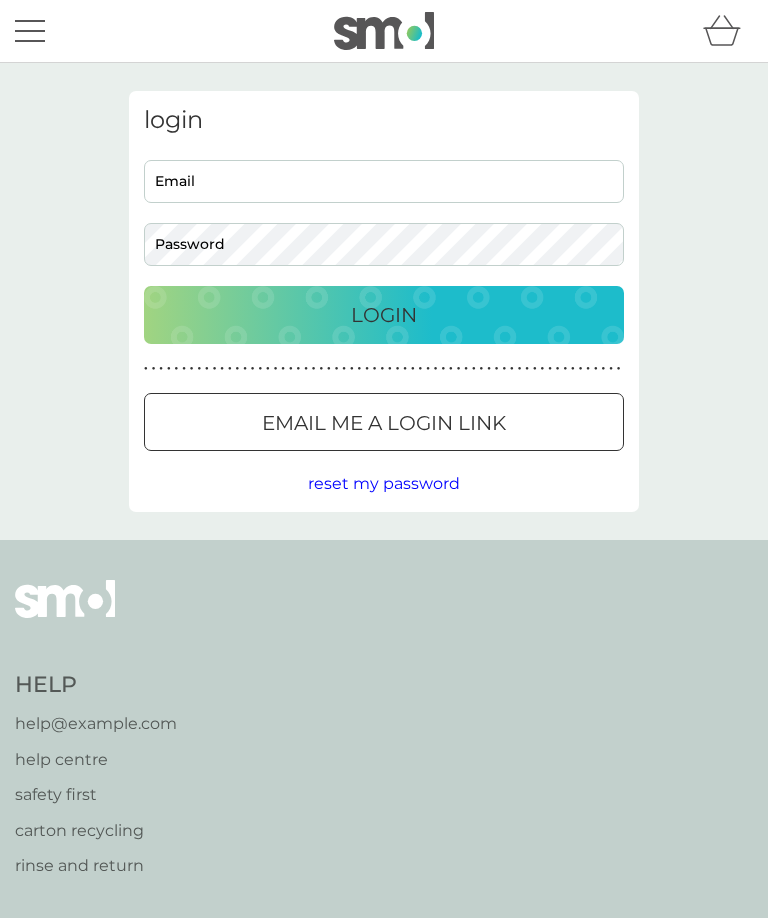 scroll, scrollTop: 0, scrollLeft: 0, axis: both 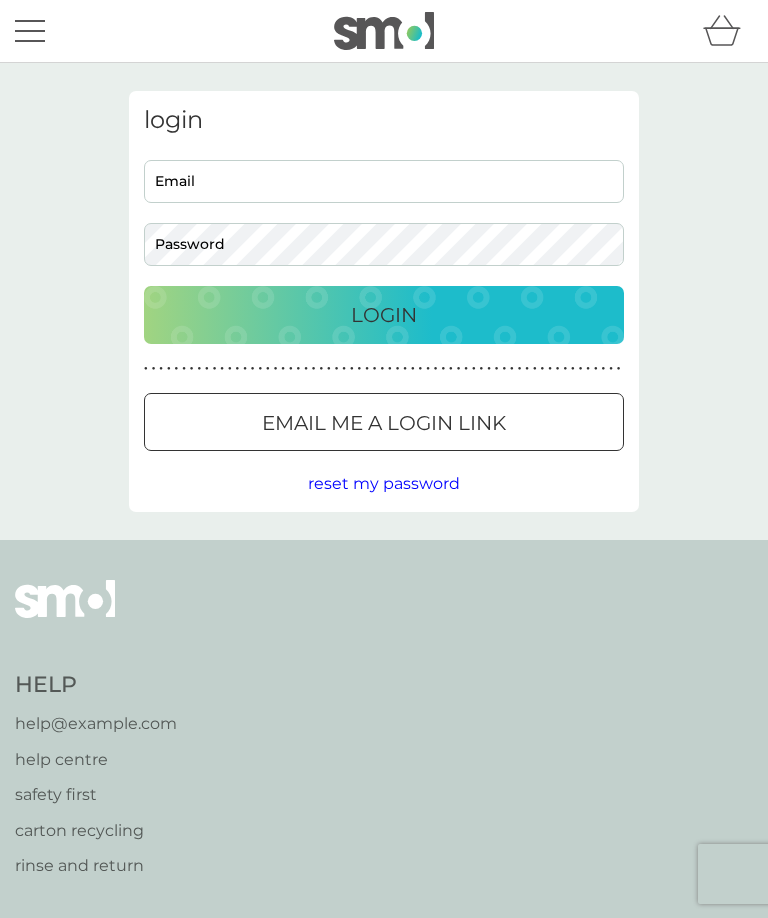 click on "Email" at bounding box center [384, 181] 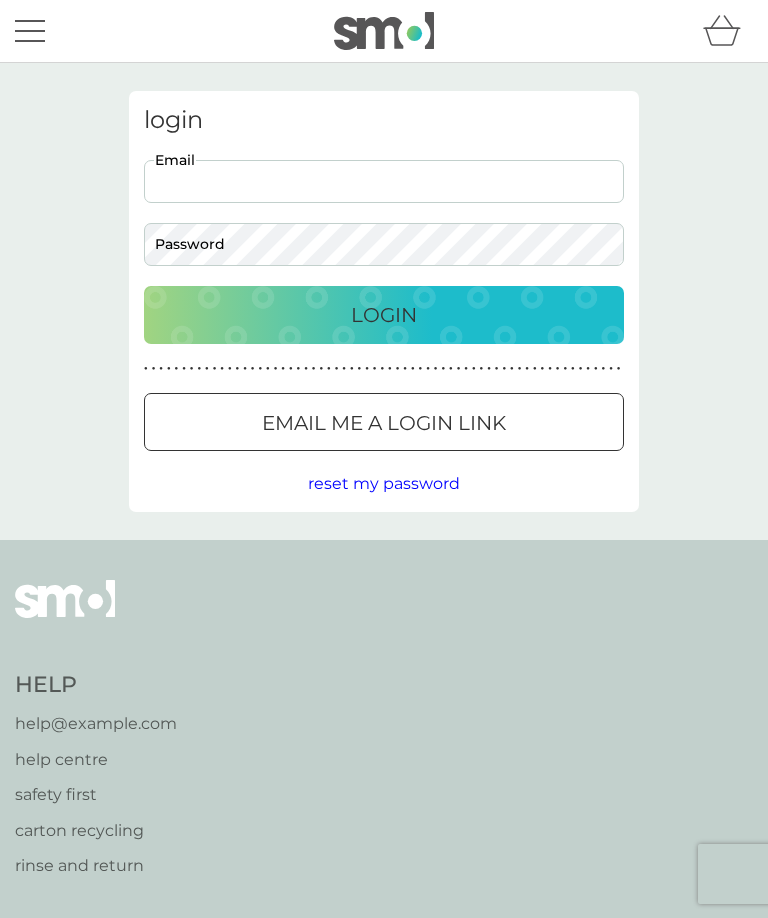 click on "Email" at bounding box center (384, 181) 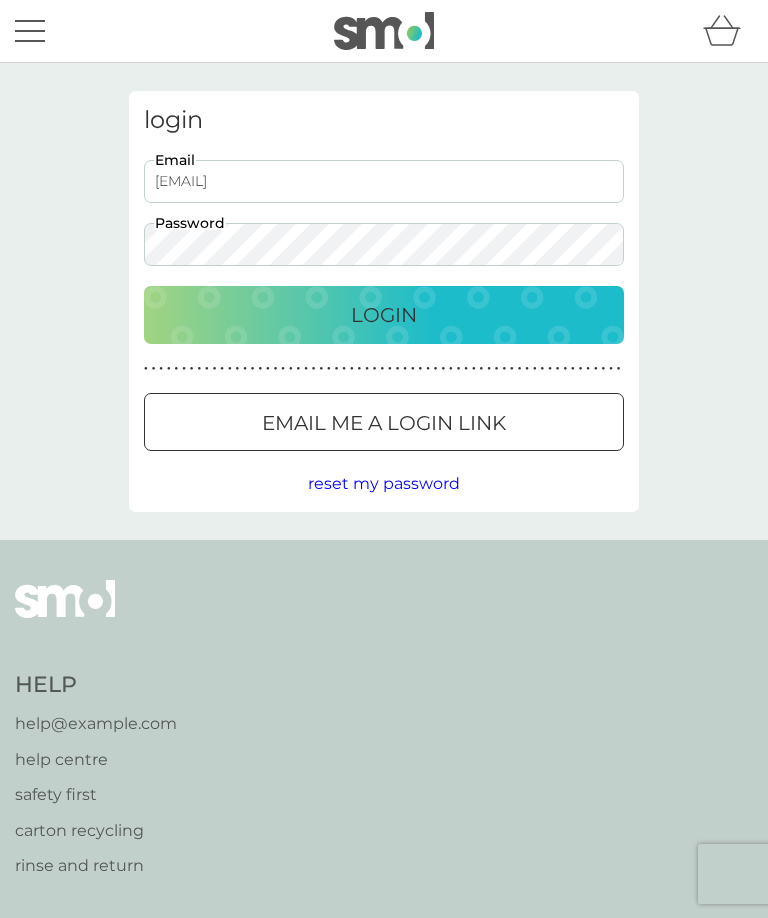 click on "Login" at bounding box center [384, 315] 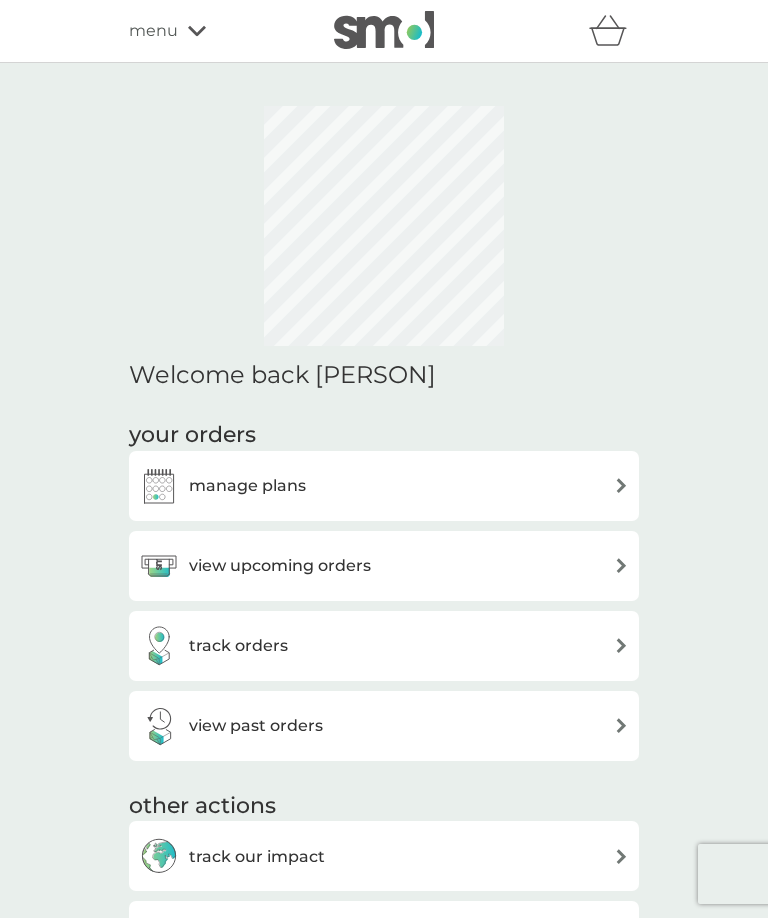 scroll, scrollTop: 94, scrollLeft: 0, axis: vertical 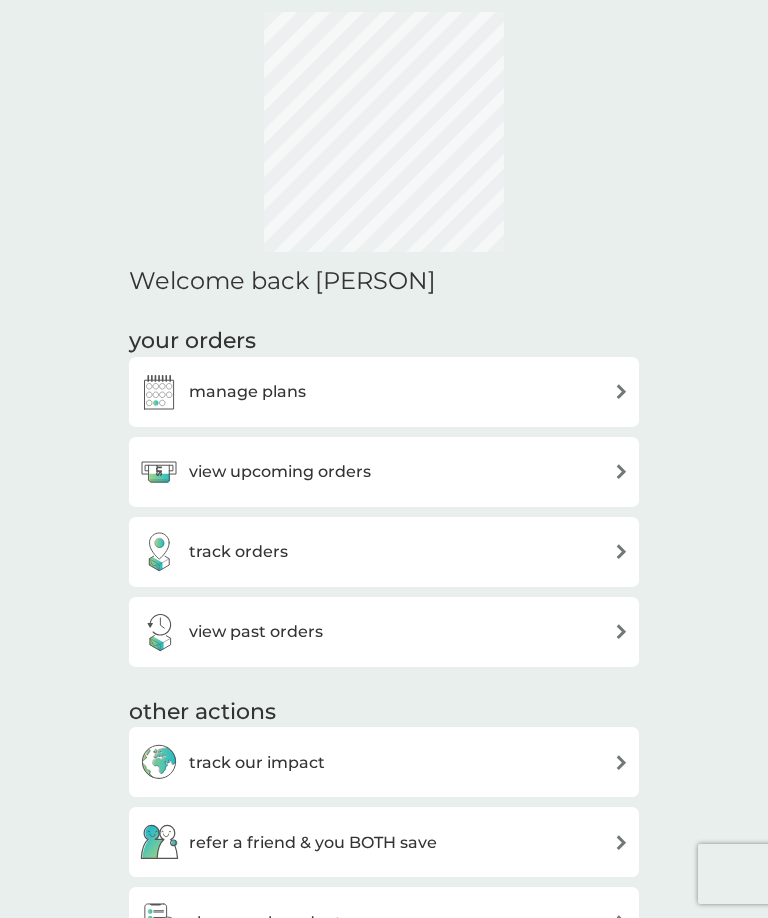 click on "manage plans" at bounding box center [384, 392] 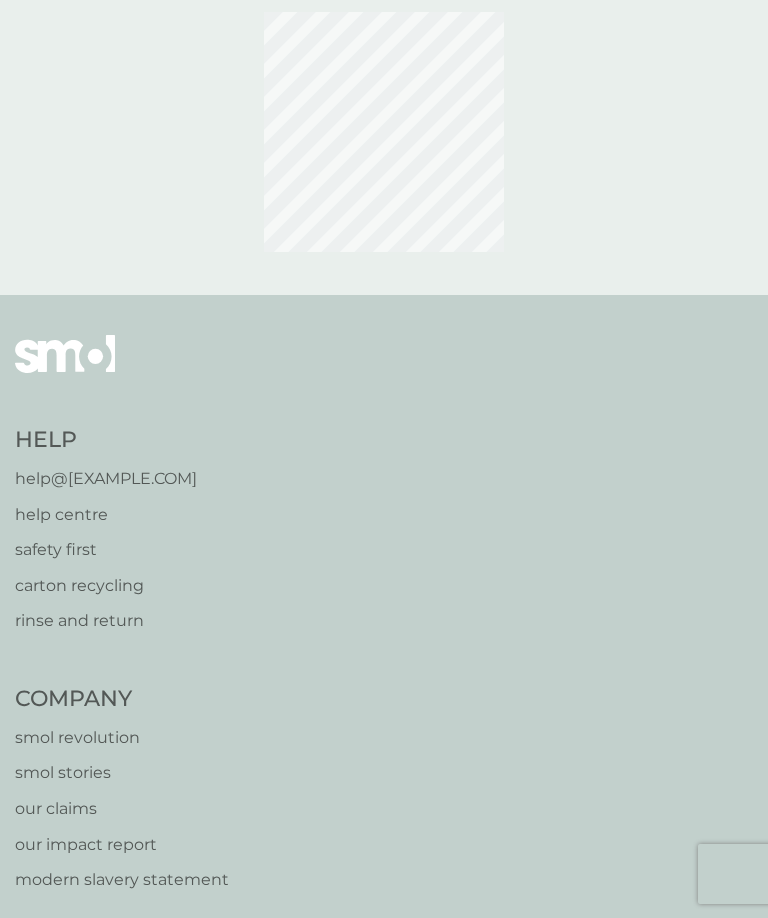 scroll, scrollTop: 0, scrollLeft: 0, axis: both 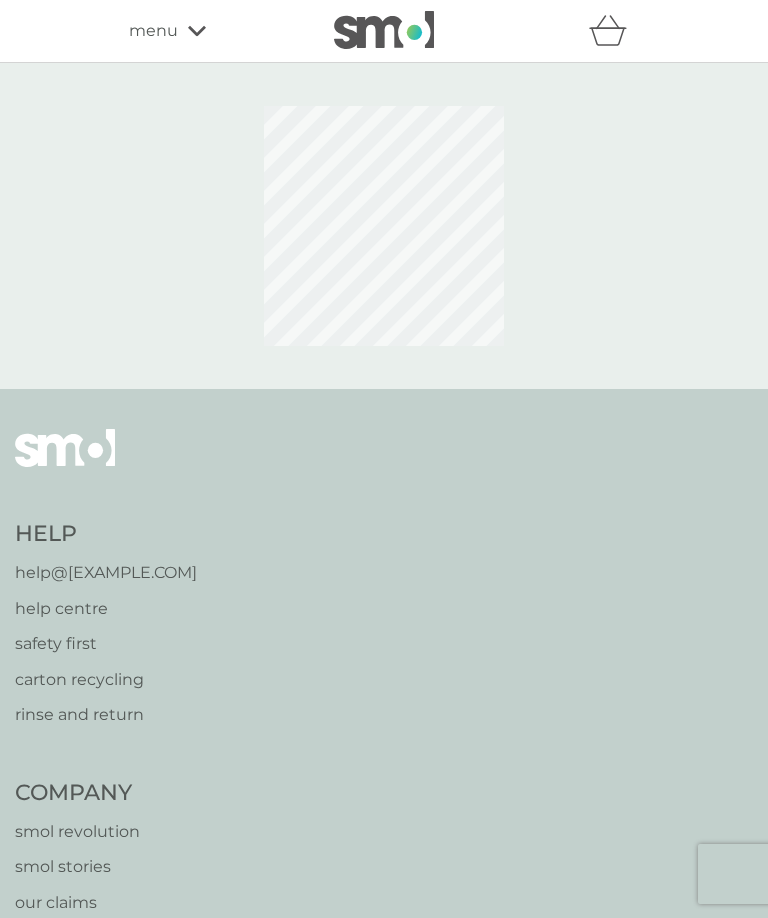 click on "Help help@[EXAMPLE.COM] help centre safety first carton recycling rinse and return Company smol revolution smol stories our claims our impact report modern slavery statement Work With Us influencers partnerships press careers hygiene poverty B Corp. © 2018 - 2025 smol limited UK Select a new location: Deutschland France privacy policy terms of service" at bounding box center [384, 1019] 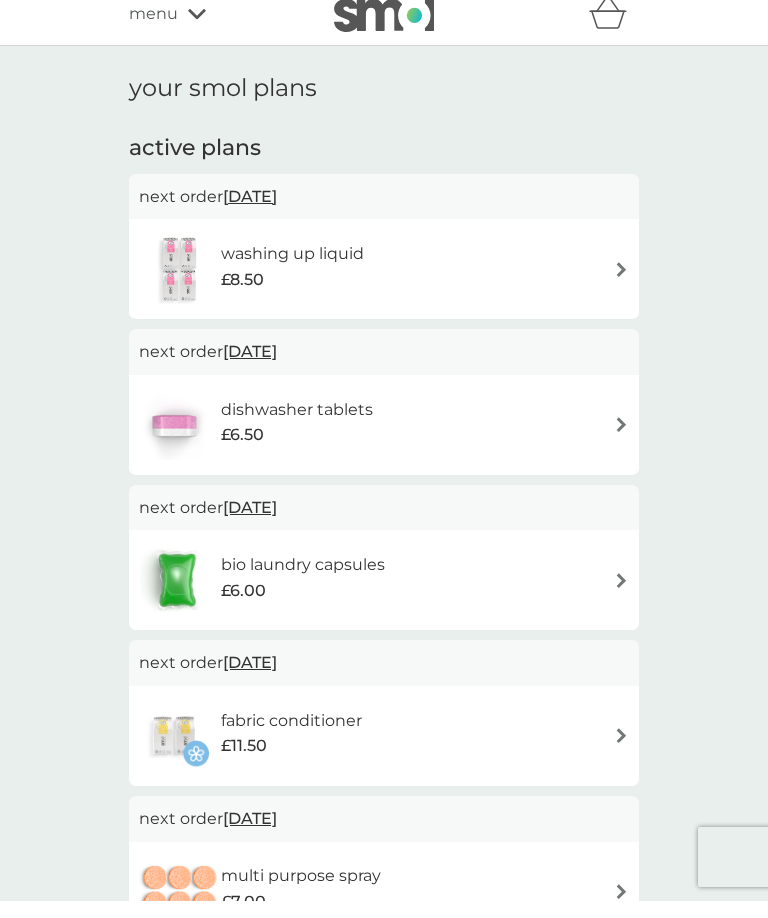 scroll, scrollTop: 17, scrollLeft: 0, axis: vertical 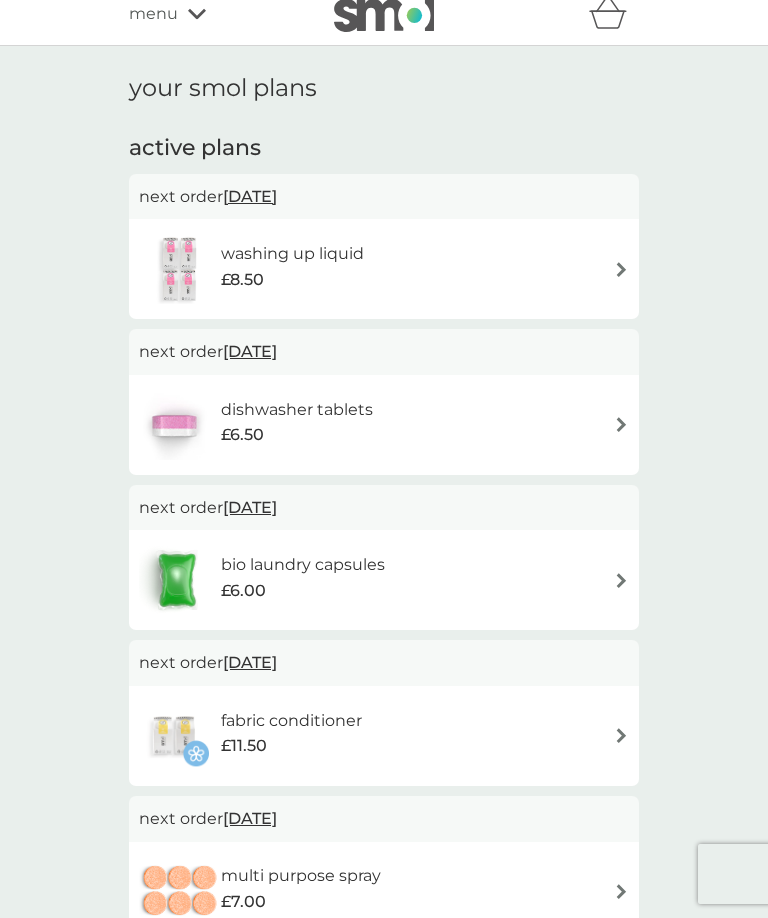 click at bounding box center [621, 269] 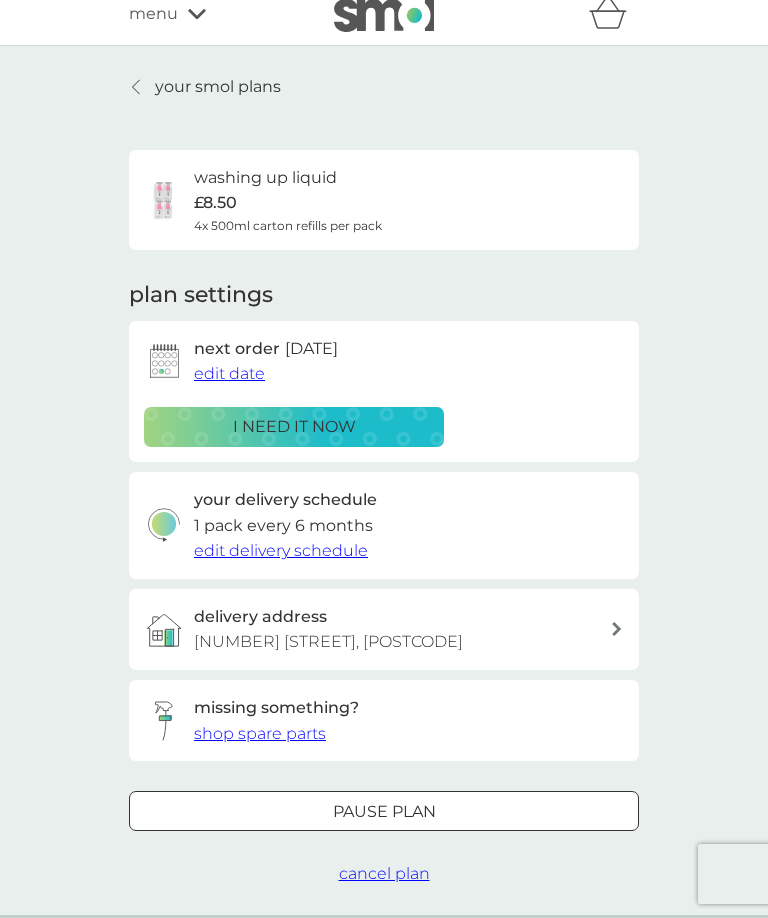 click on "plan settings next order 12 Aug 2025 edit date i need it now your delivery schedule 1 pack every 6 months edit delivery schedule delivery address 97 Dartmouth Road, Ruislip, HA4 0DG missing something? shop spare parts" at bounding box center [384, 520] 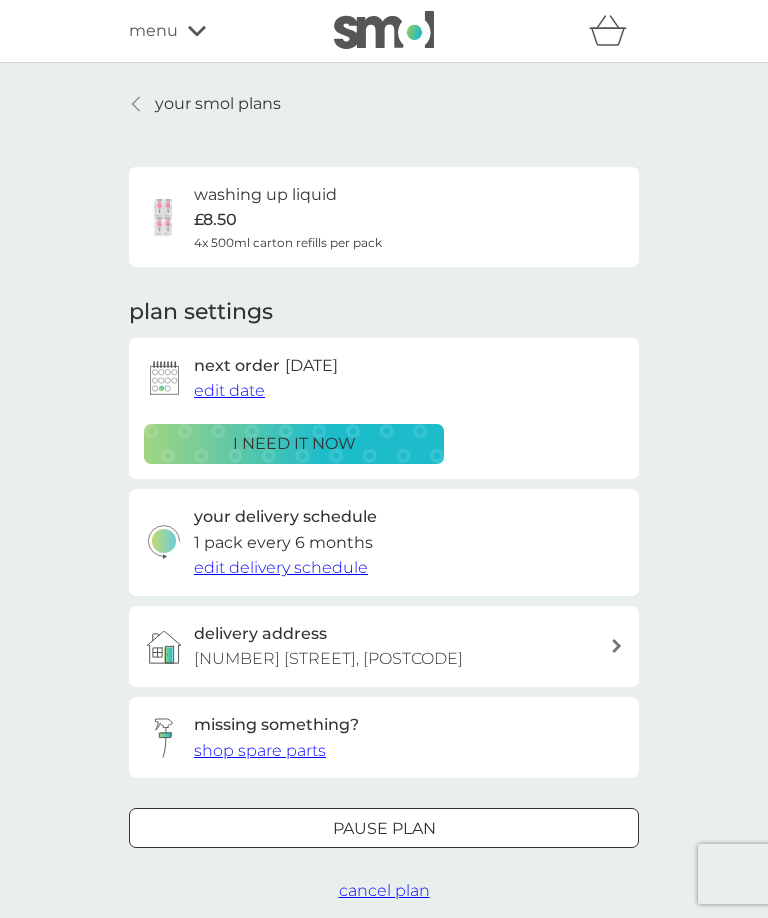 click at bounding box center [384, 828] 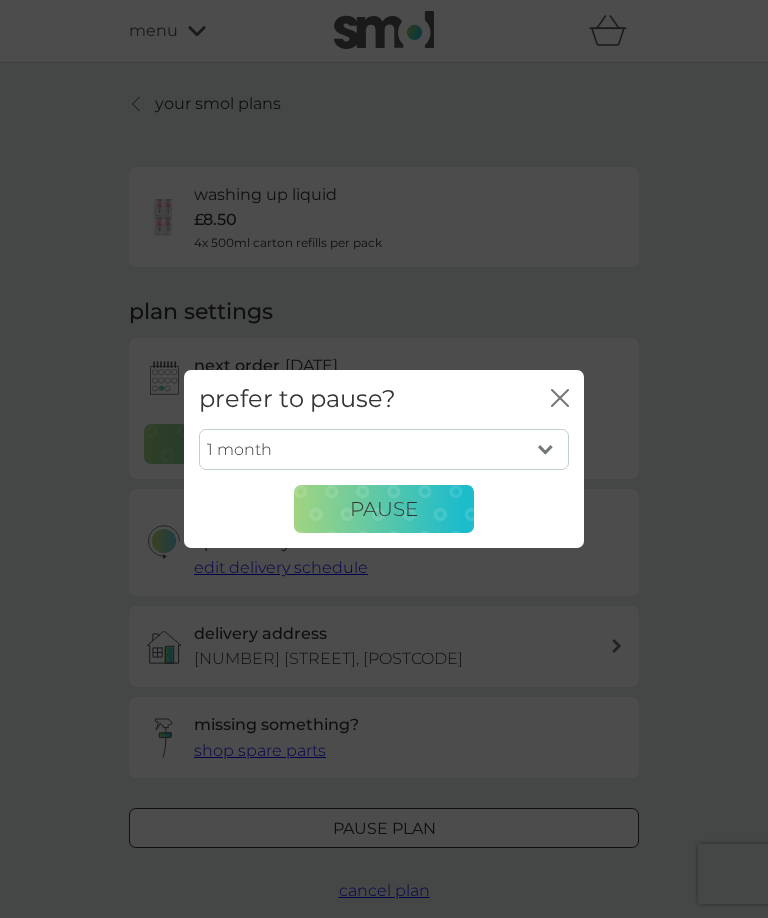 click on "1 month 2 months 3 months 4 months 5 months 6 months" at bounding box center (384, 450) 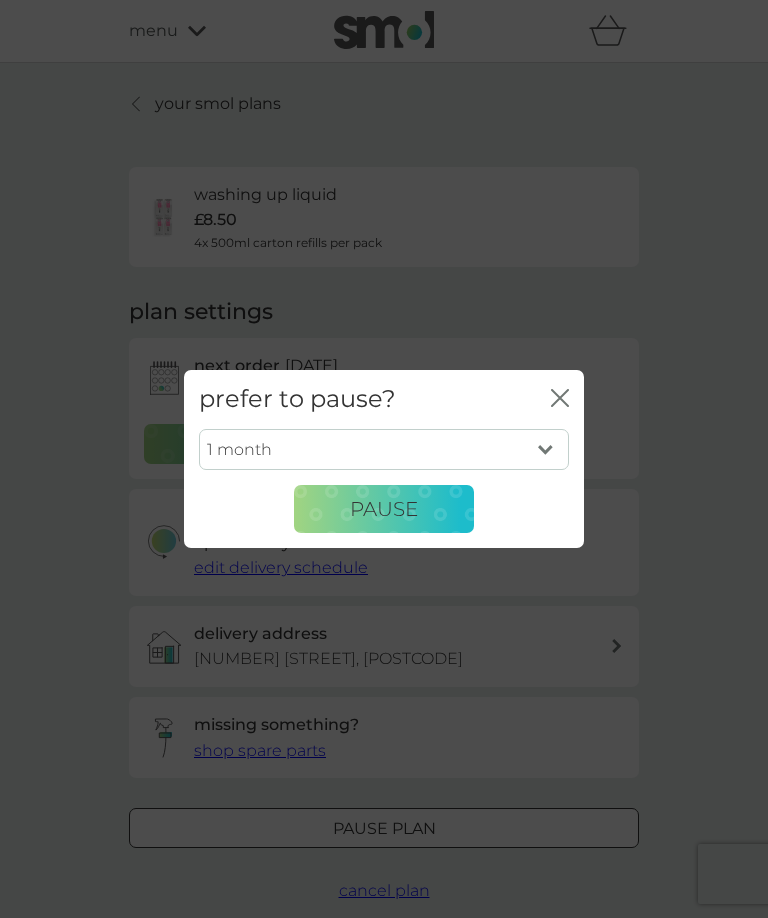select on "6" 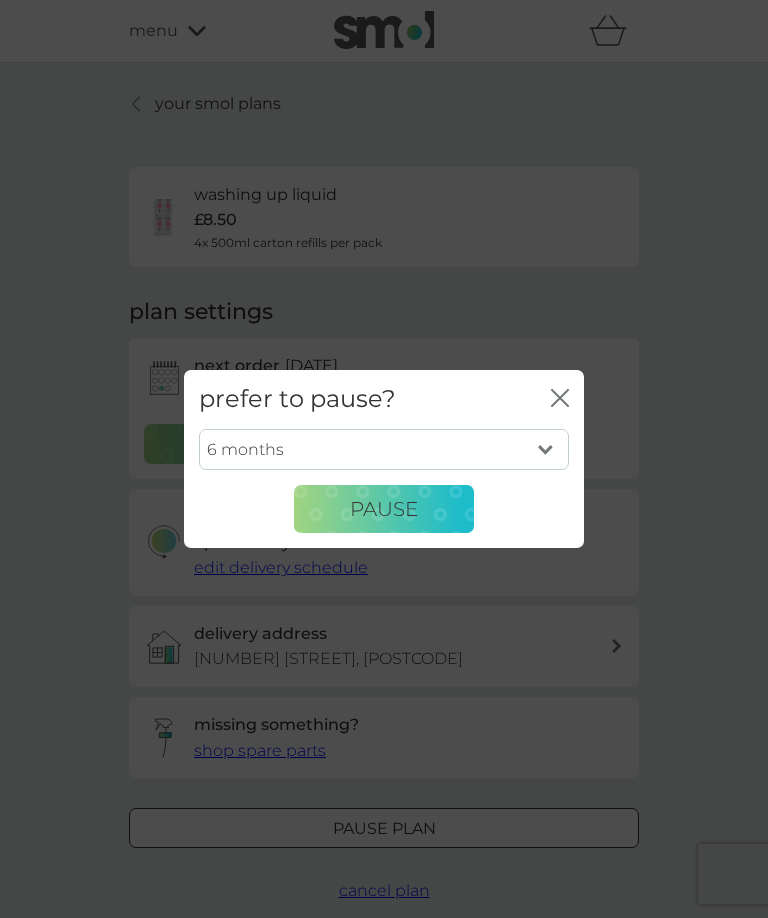 click on "Pause" at bounding box center (384, 509) 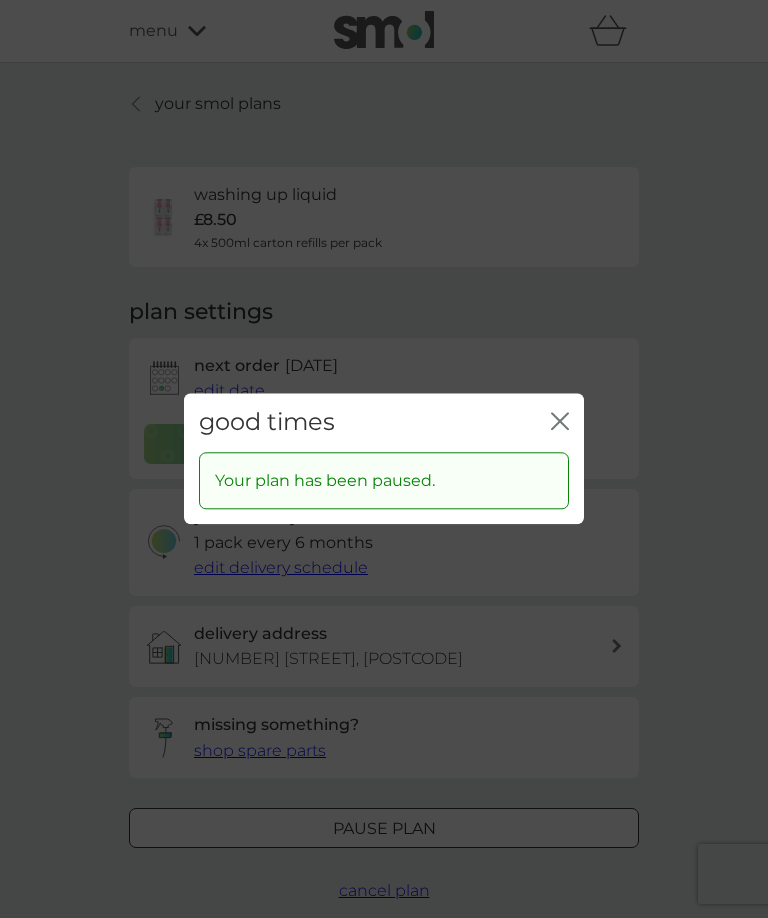 click on "close" at bounding box center (560, 422) 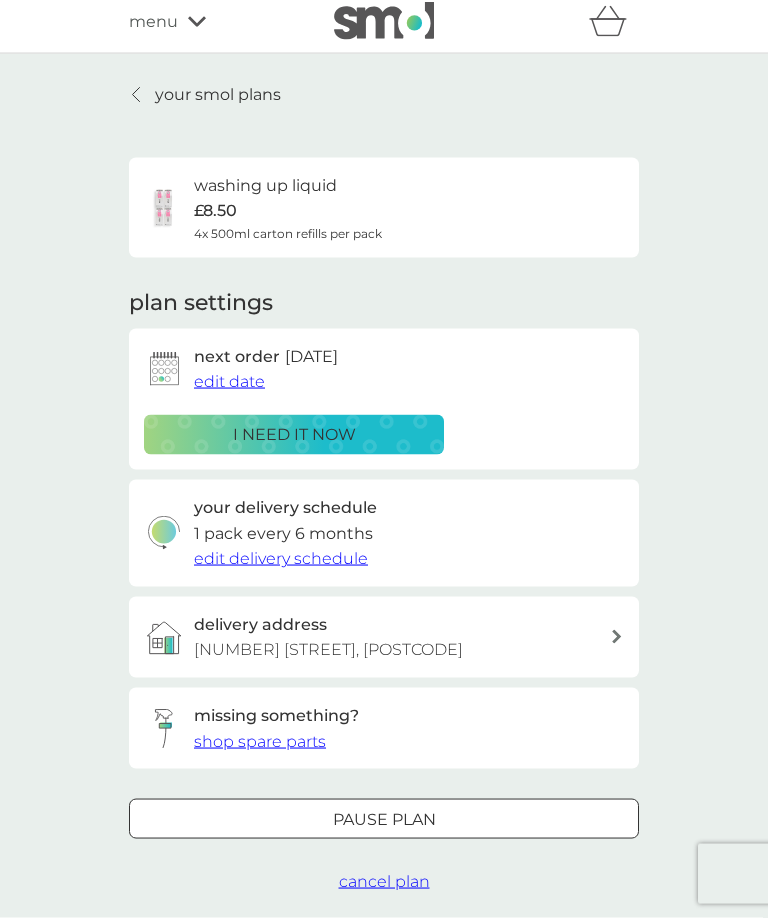 scroll, scrollTop: 35, scrollLeft: 0, axis: vertical 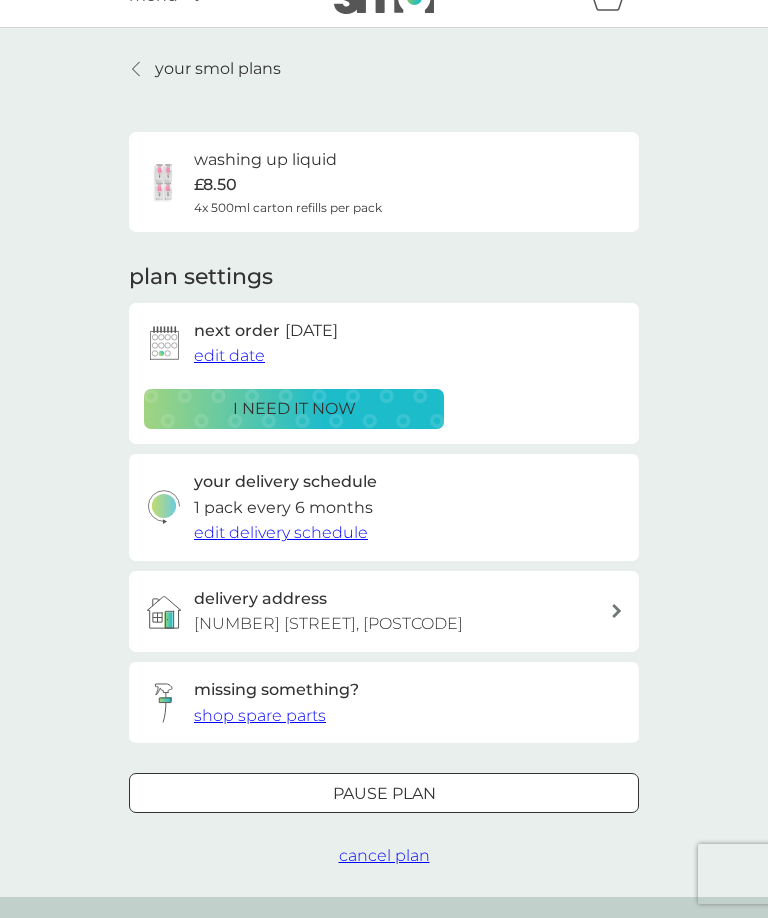 click on "edit delivery schedule" at bounding box center [281, 532] 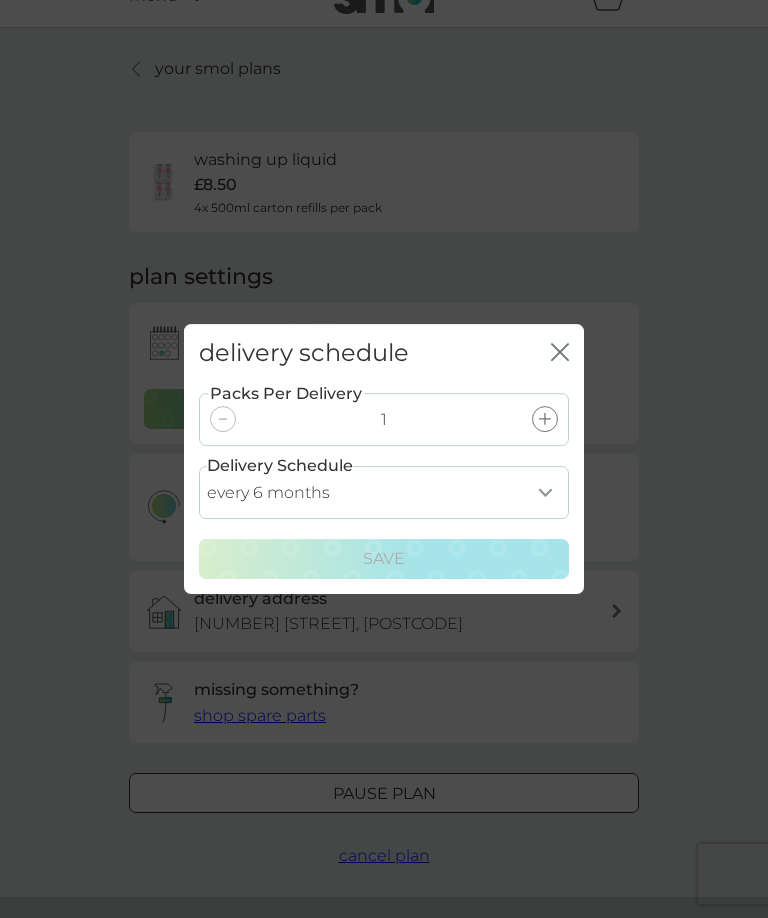 click on "every 1 month every 2 months every 3 months every 4 months every 5 months every 6 months every 7 months" at bounding box center [384, 492] 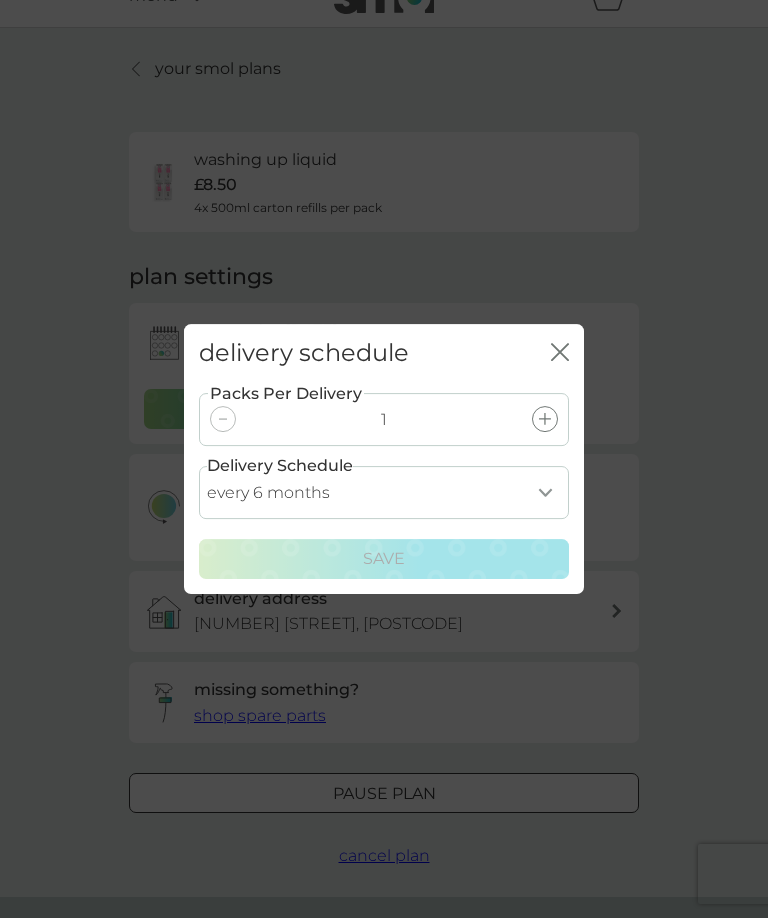 select on "7" 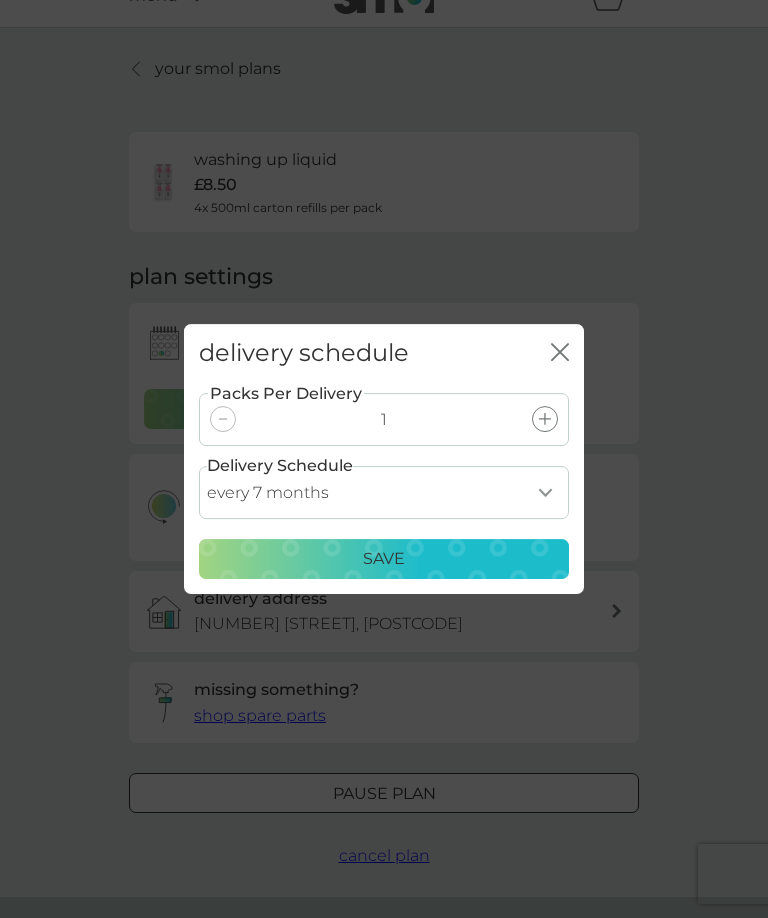 click on "Save" at bounding box center (384, 559) 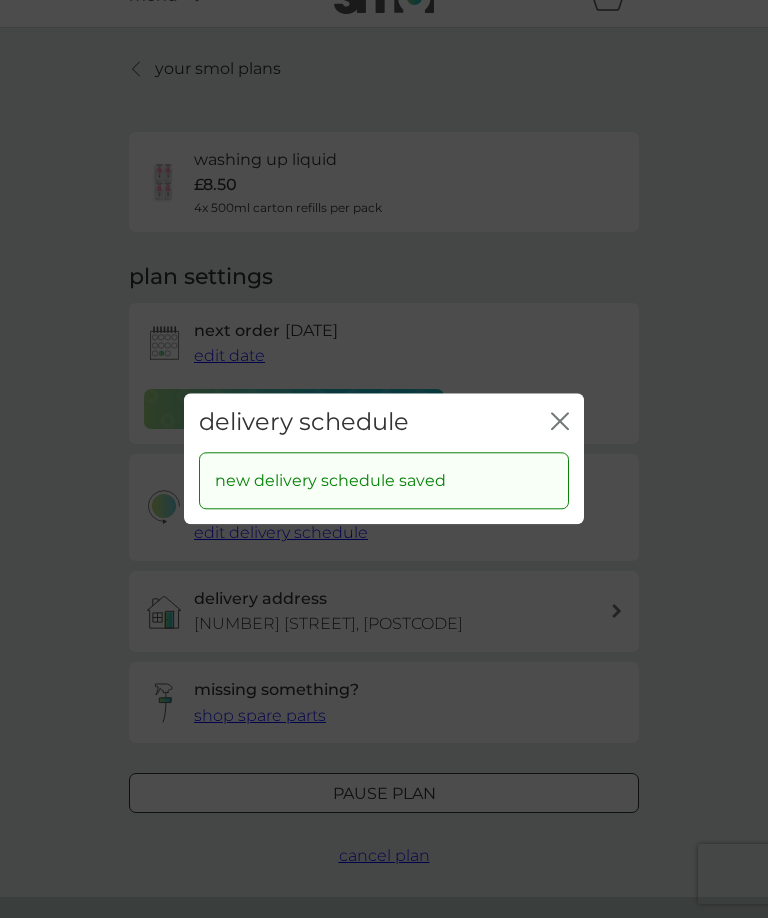 click on "close" 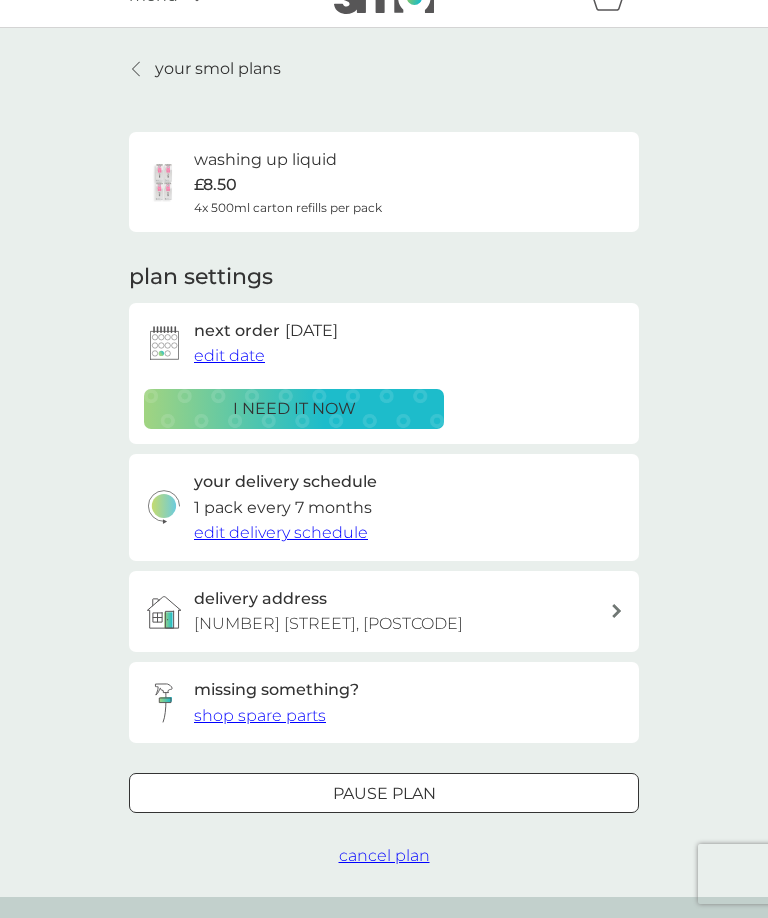 click on "cancel plan" at bounding box center [384, 855] 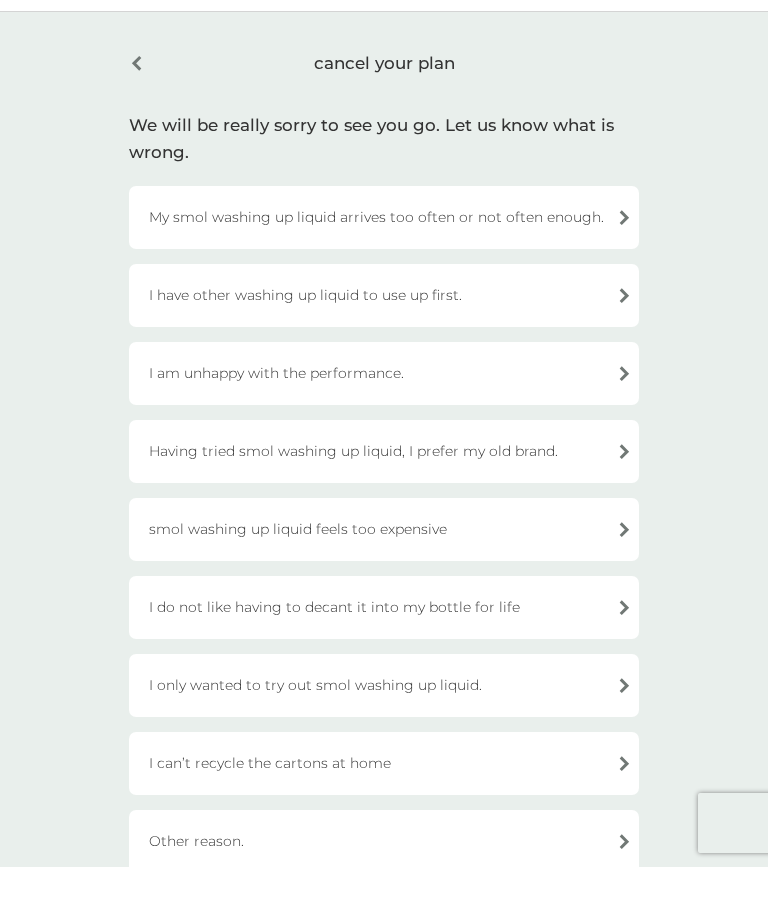 scroll, scrollTop: 53, scrollLeft: 0, axis: vertical 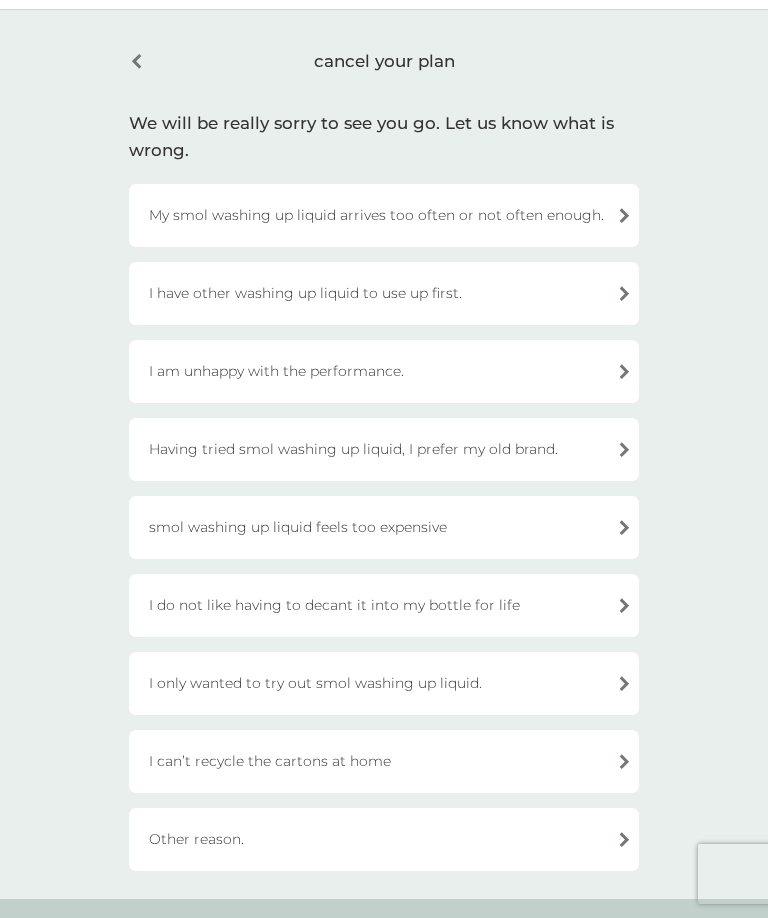 click on "I have other washing up liquid to use up first." at bounding box center (384, 293) 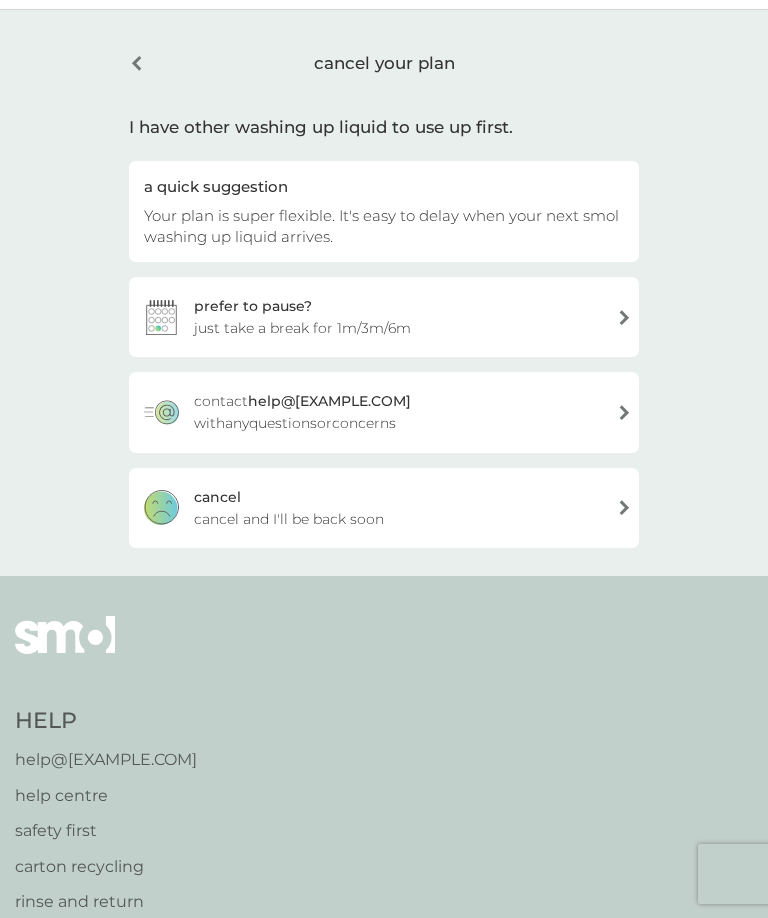 click on "cancel cancel and I'll be back soon" at bounding box center [384, 508] 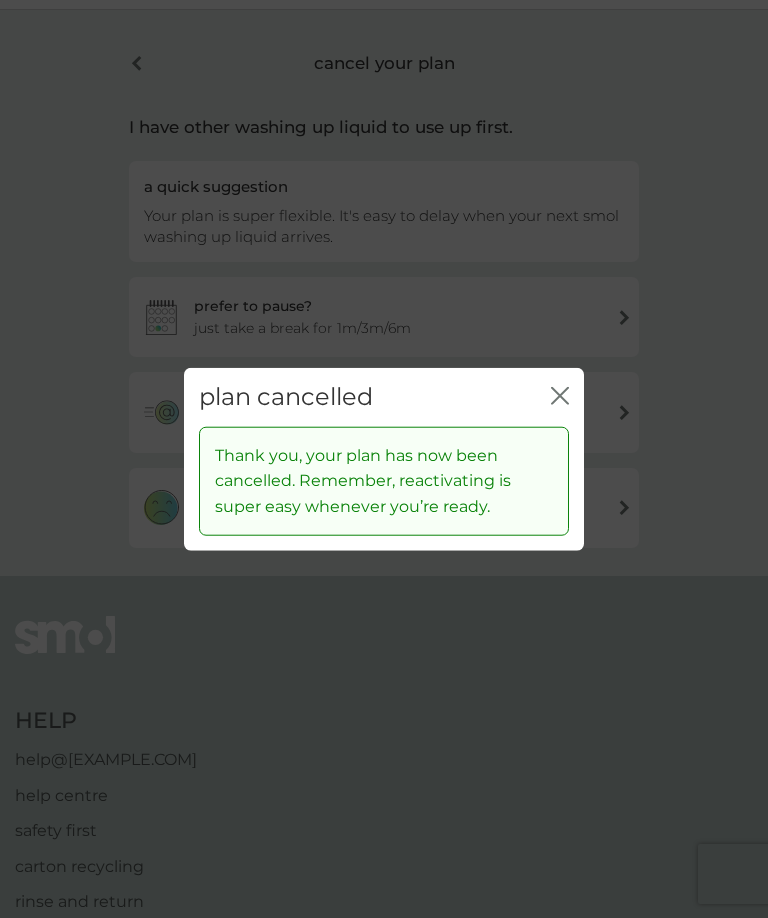 click on "close" 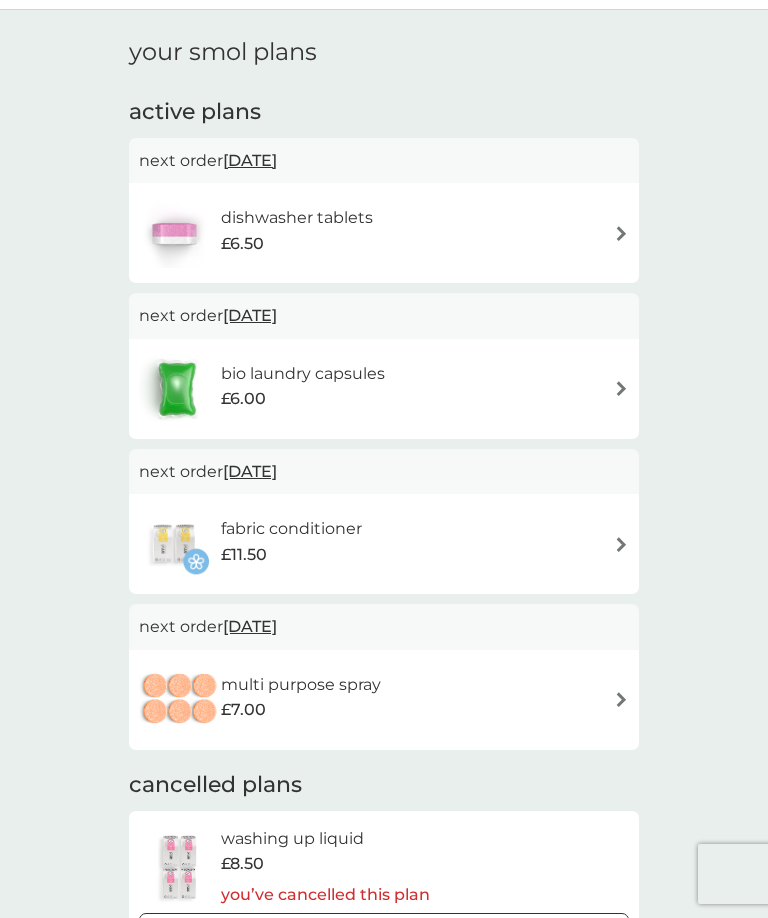 scroll, scrollTop: 0, scrollLeft: 0, axis: both 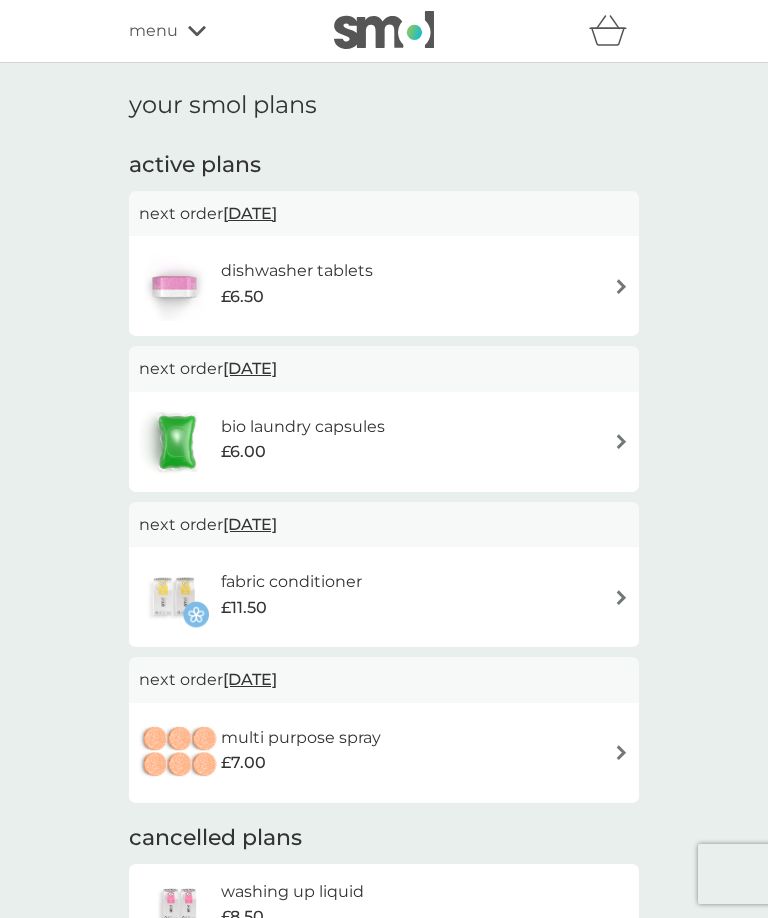 click at bounding box center (621, 286) 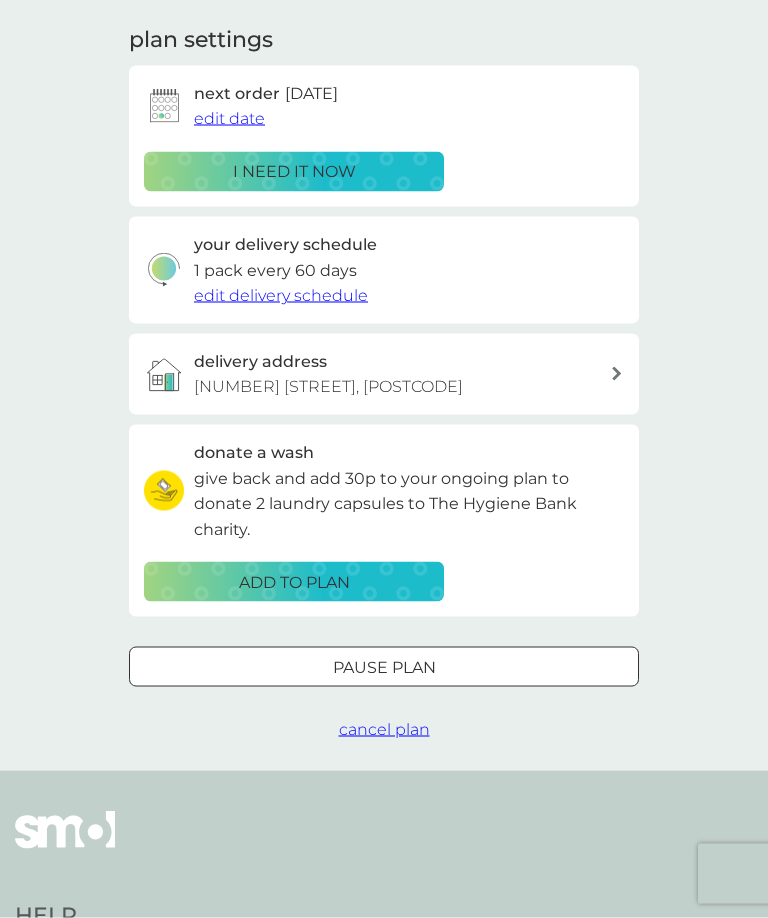 scroll, scrollTop: 275, scrollLeft: 0, axis: vertical 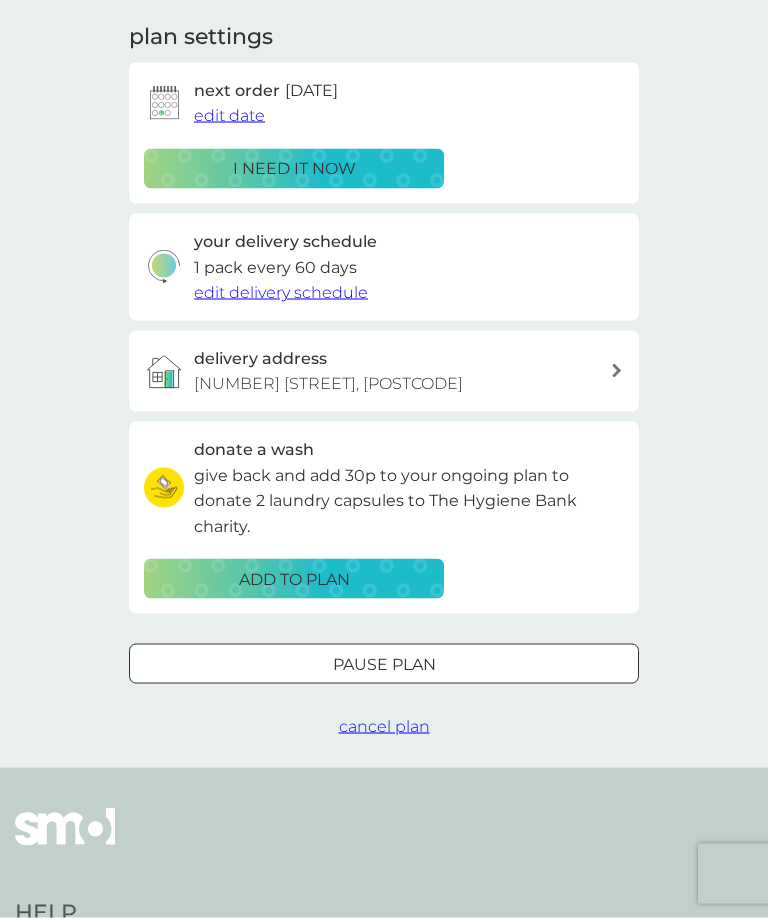 click on "cancel plan" at bounding box center (384, 727) 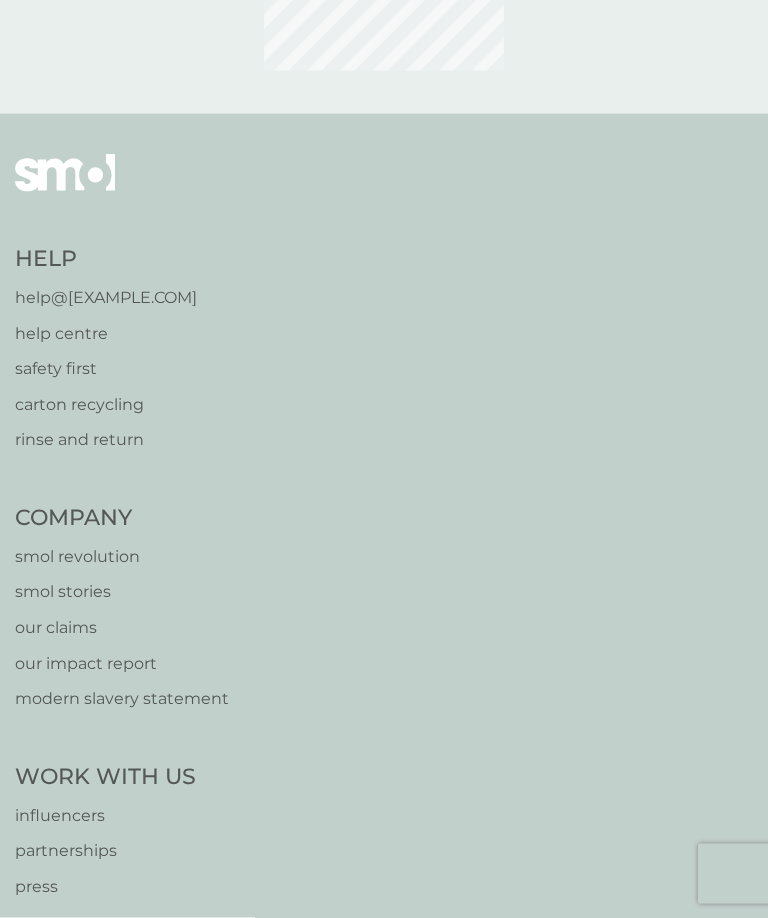 scroll, scrollTop: 0, scrollLeft: 0, axis: both 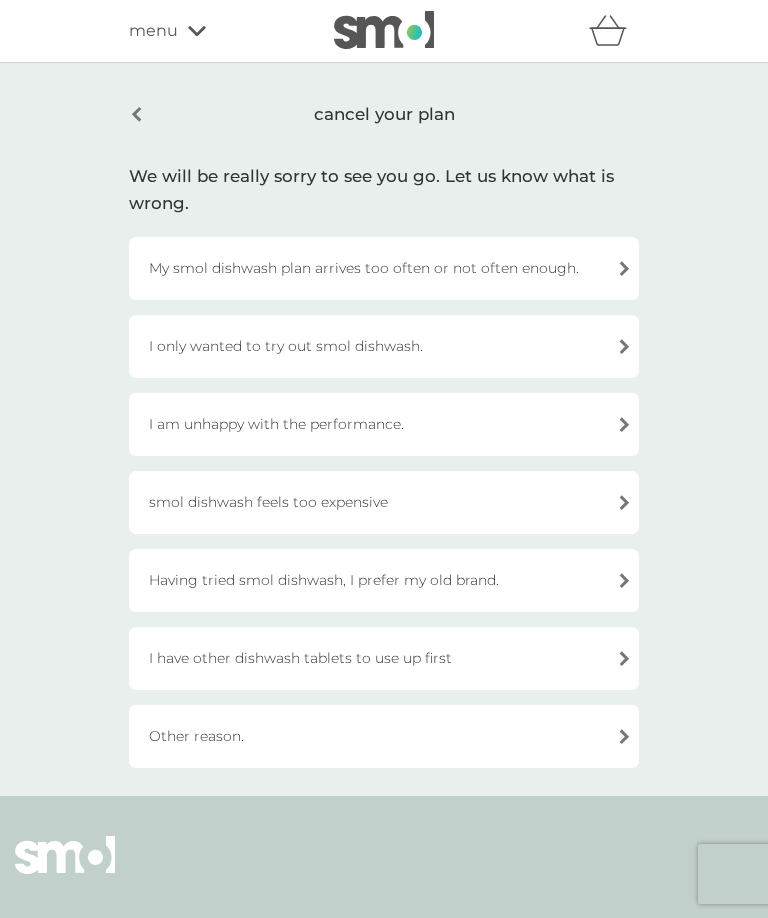 click on "Help help@[EXAMPLE.COM] help centre safety first carton recycling rinse and return Company smol revolution smol stories our claims our impact report modern slavery statement Work With Us influencers partnerships press careers hygiene poverty B Corp. © 2018 - 2025 smol limited UK Select a new location: Deutschland France privacy policy terms of service" at bounding box center (384, 1426) 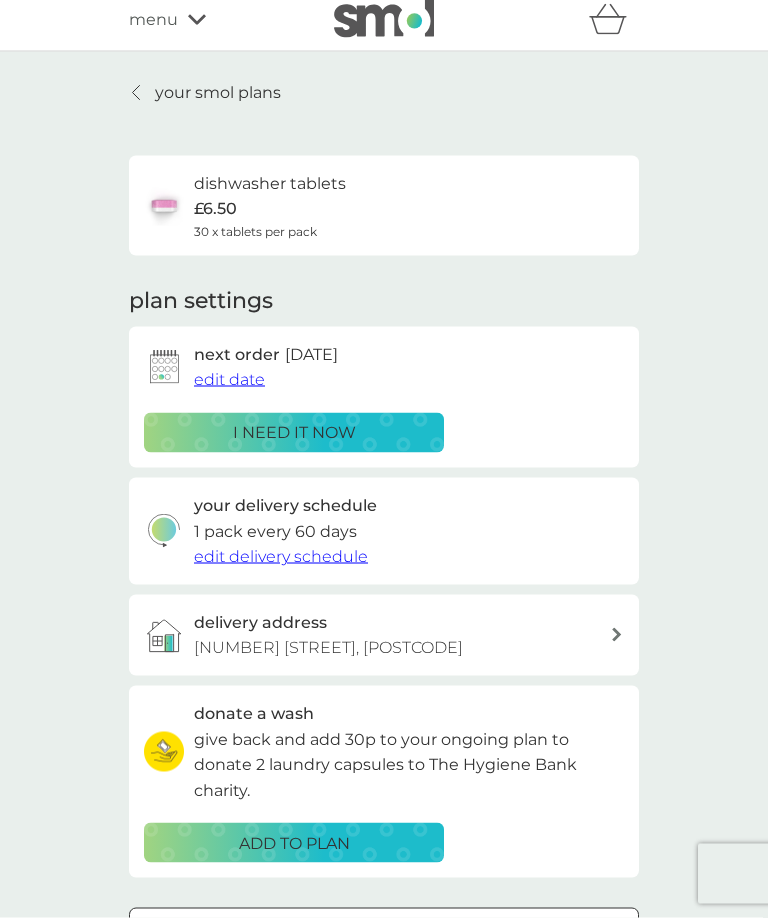 scroll, scrollTop: 0, scrollLeft: 0, axis: both 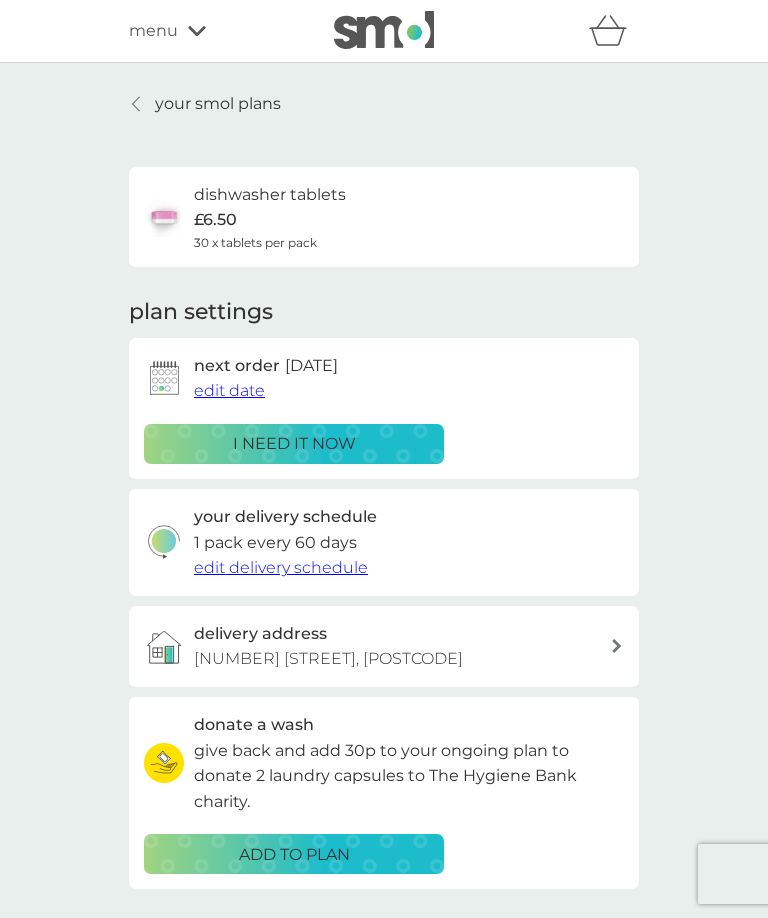 click on "your smol plans" at bounding box center [218, 104] 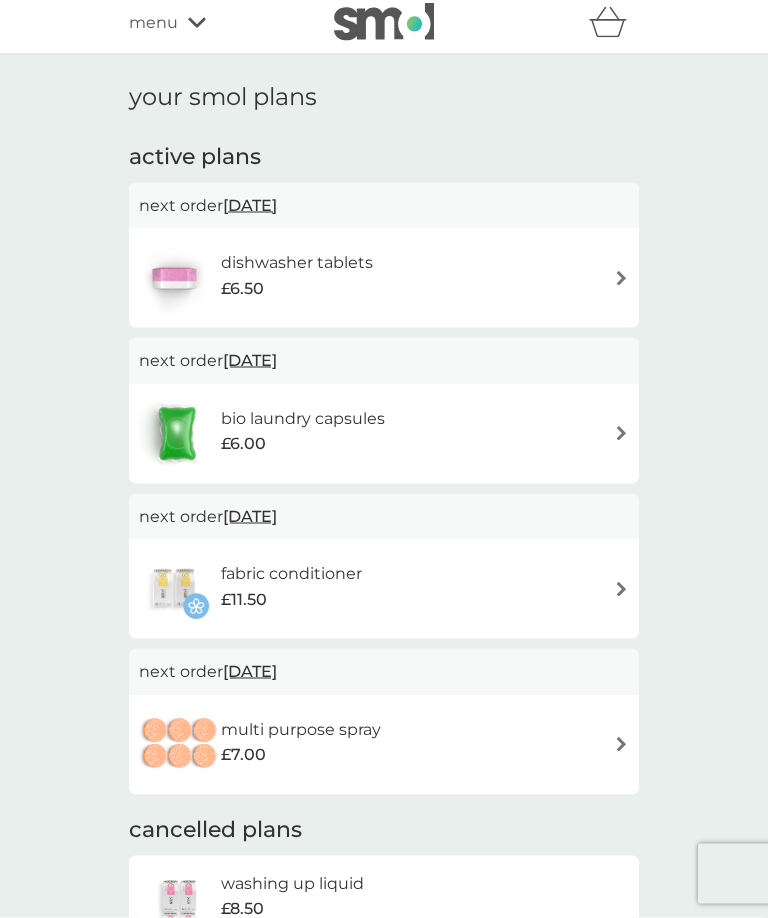scroll, scrollTop: 9, scrollLeft: 0, axis: vertical 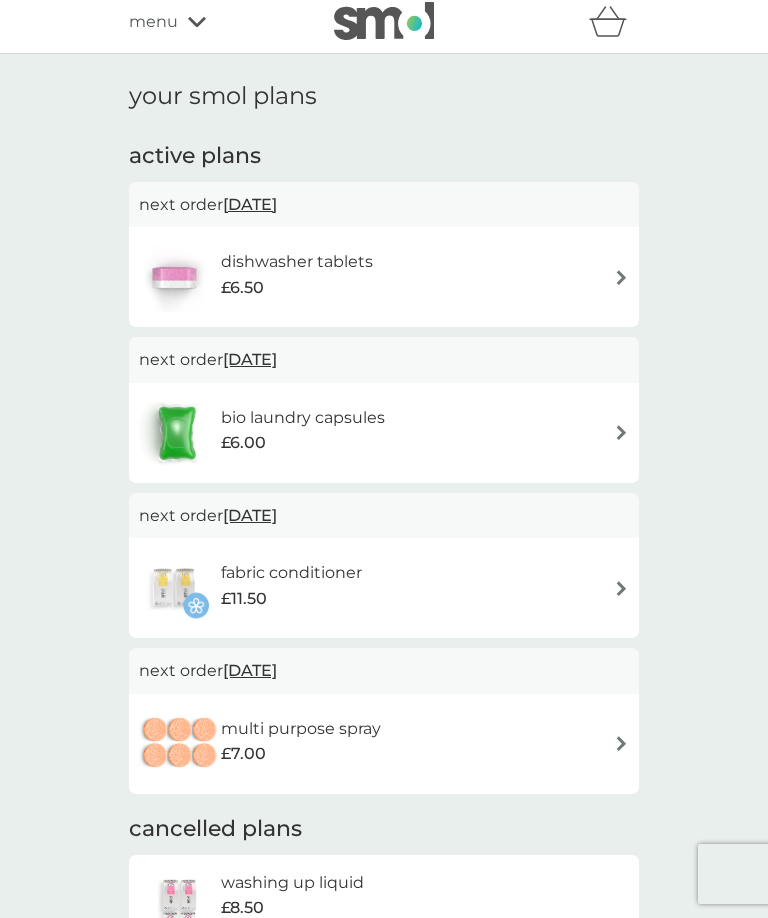 click at bounding box center (621, 588) 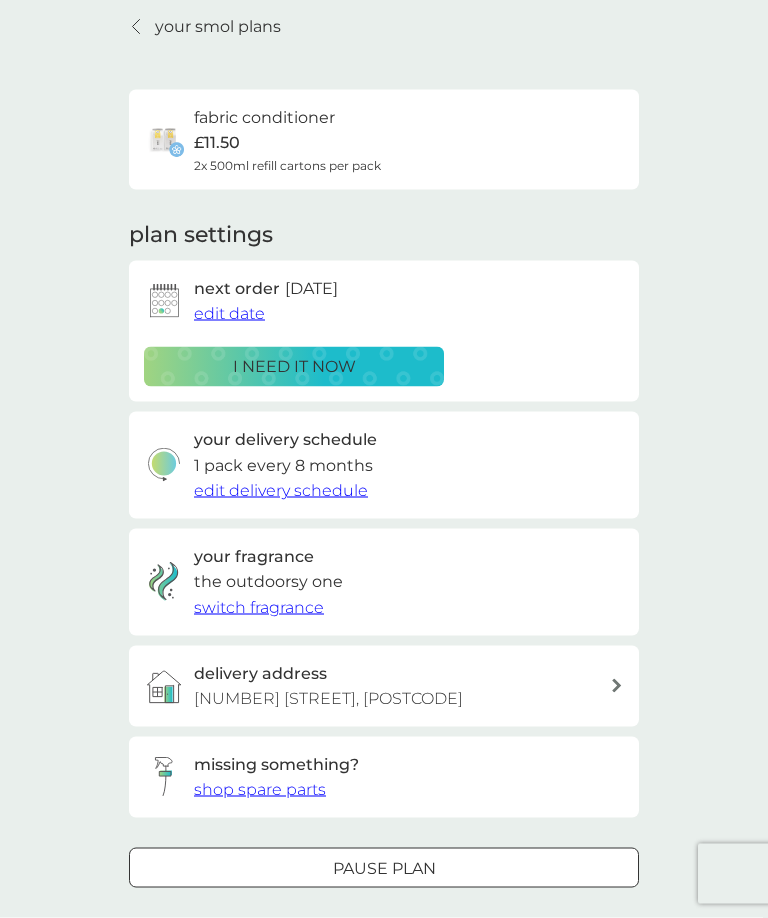 scroll, scrollTop: 87, scrollLeft: 0, axis: vertical 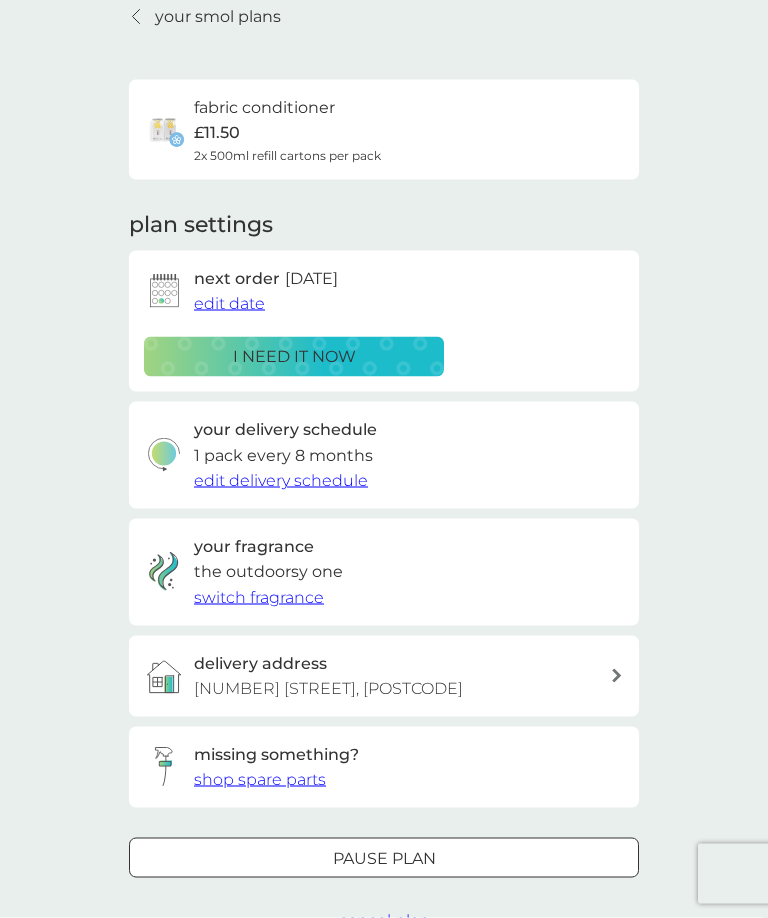 click on "cancel plan" at bounding box center (384, 920) 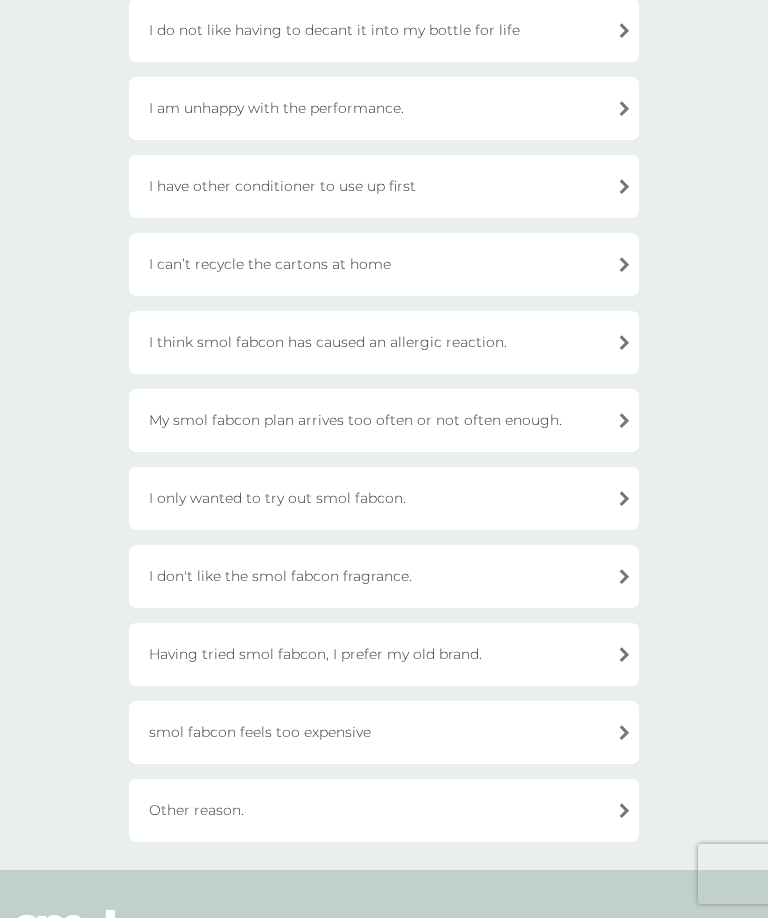 scroll, scrollTop: 236, scrollLeft: 0, axis: vertical 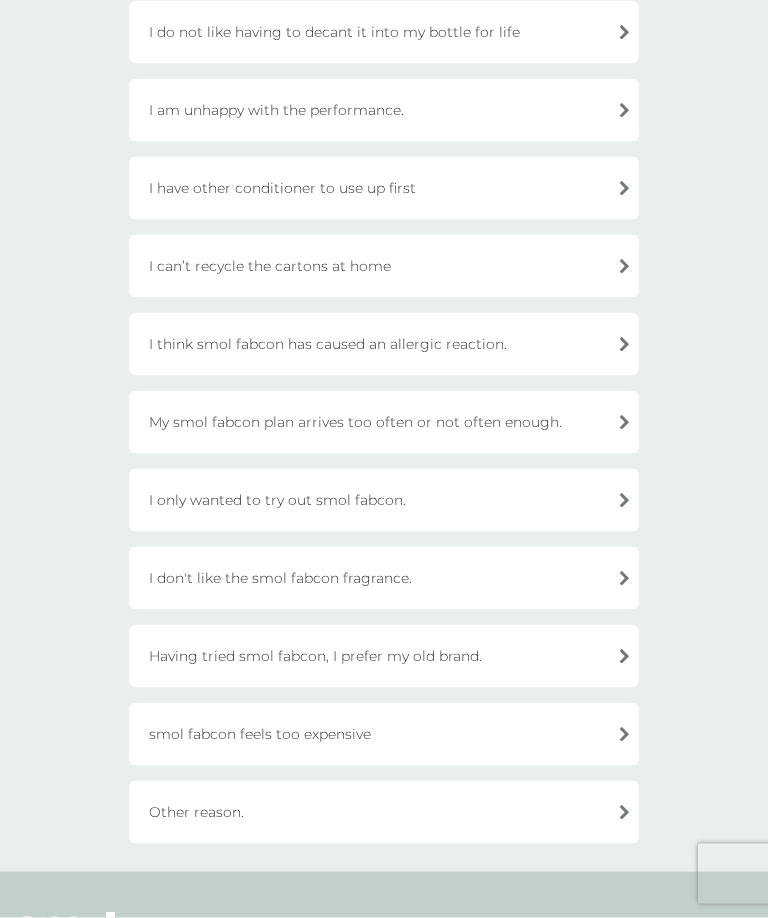 click on "smol fabcon feels too expensive" at bounding box center (384, 734) 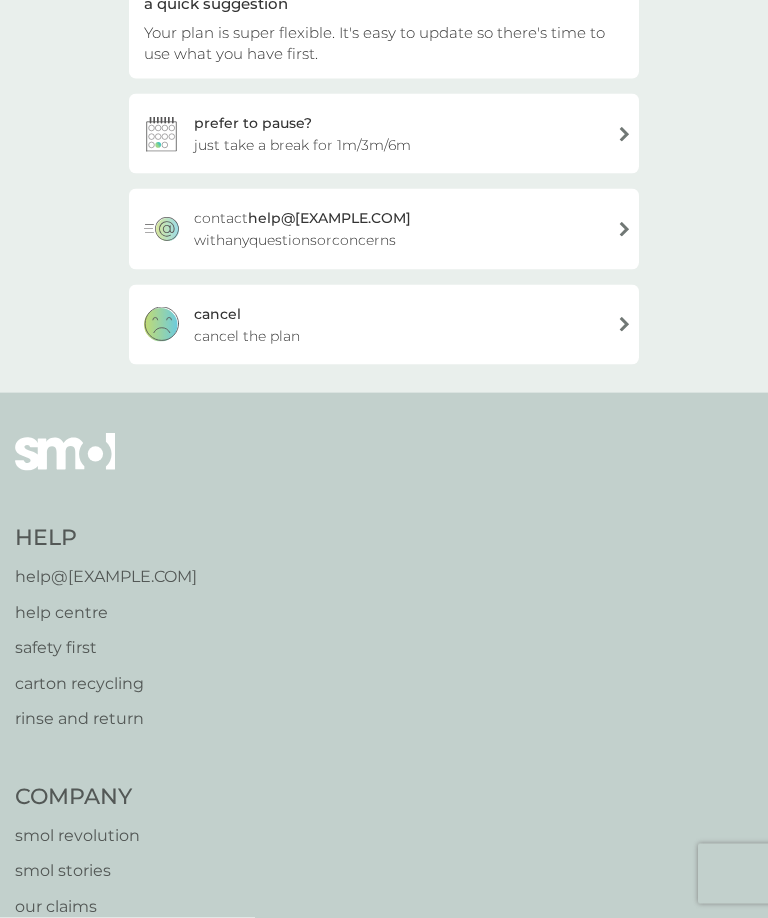 scroll, scrollTop: 237, scrollLeft: 0, axis: vertical 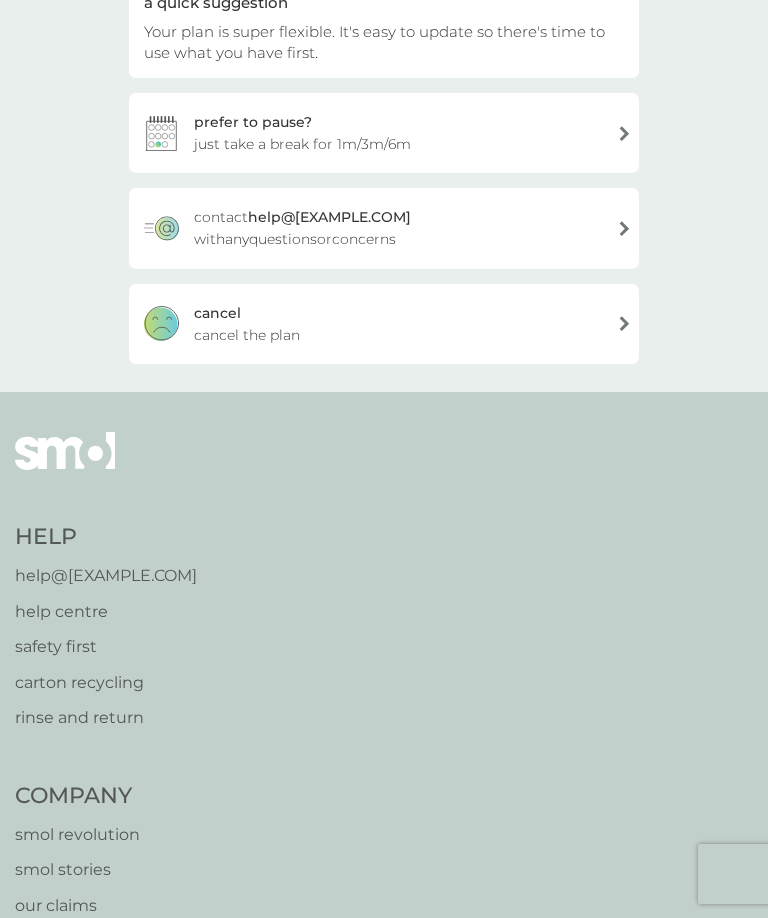 click on "cancel cancel the plan" at bounding box center (384, 324) 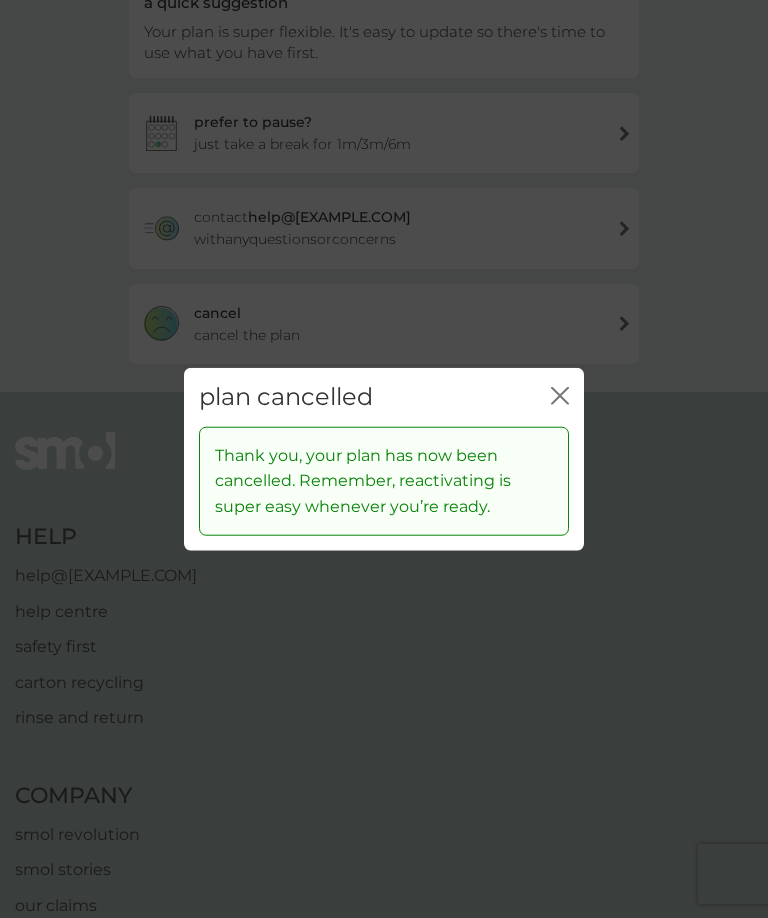 click on "plan cancelled close" at bounding box center [384, 397] 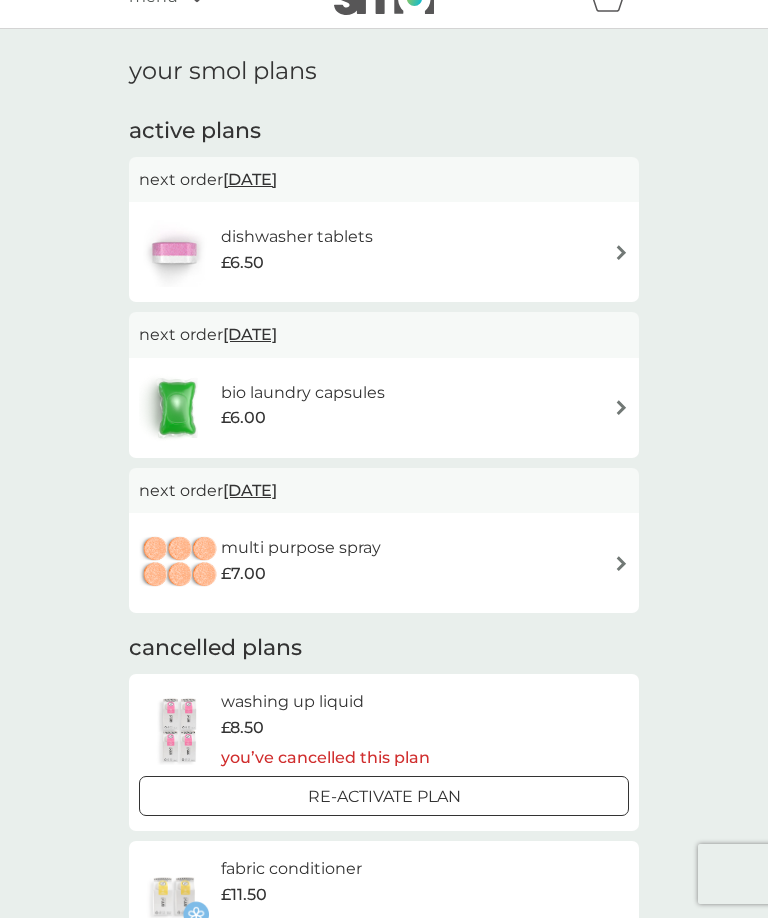 scroll, scrollTop: 33, scrollLeft: 0, axis: vertical 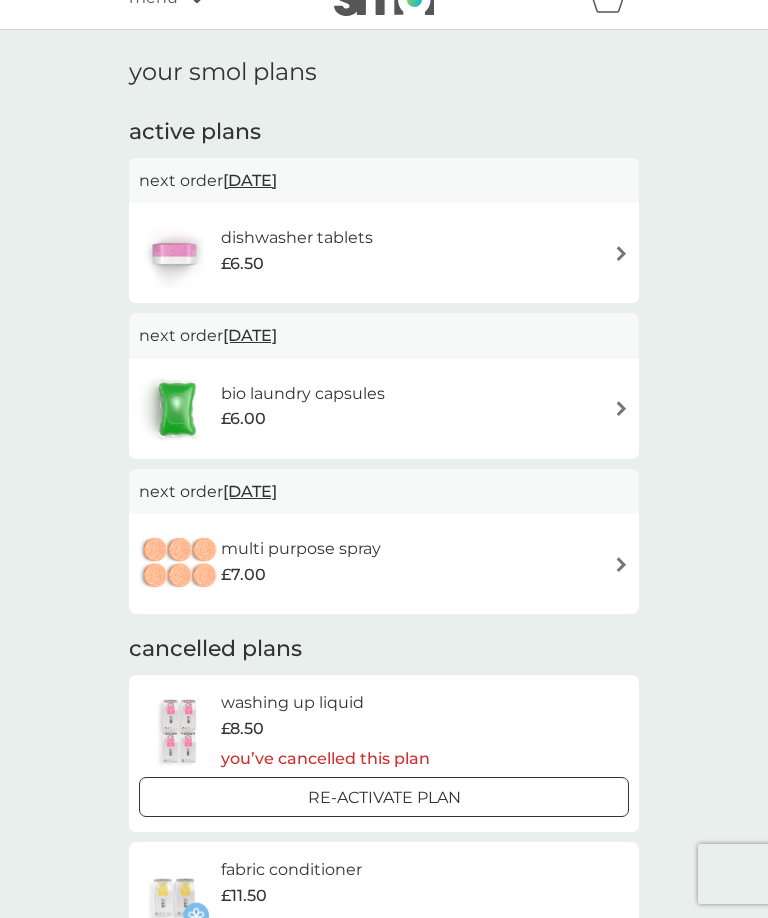 click on "multi purpose spray £7.00" at bounding box center (384, 564) 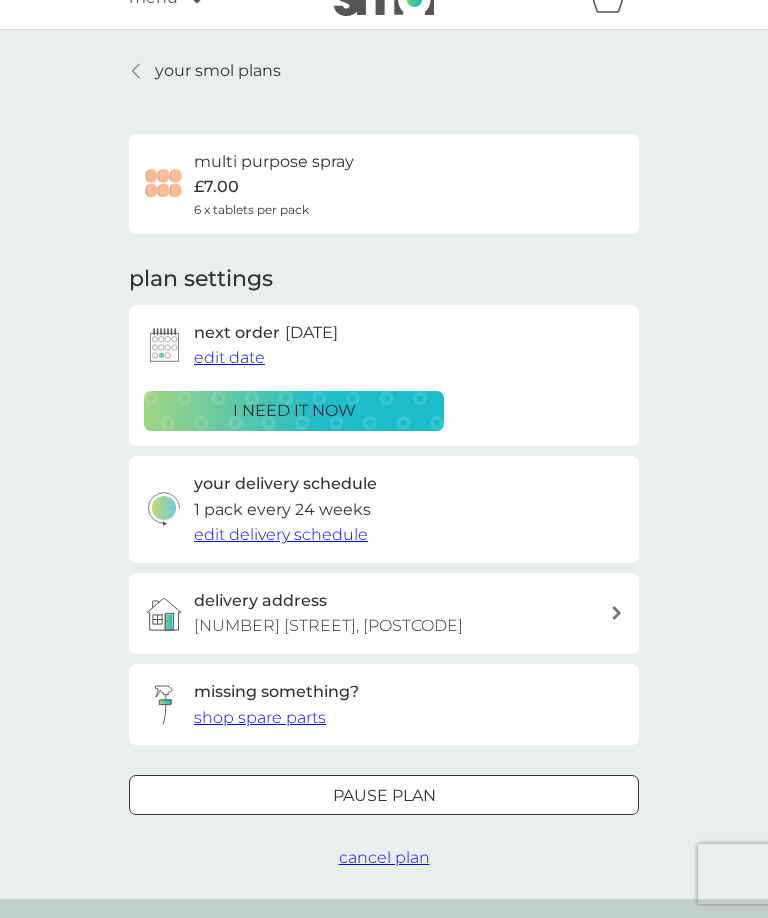 scroll, scrollTop: 0, scrollLeft: 0, axis: both 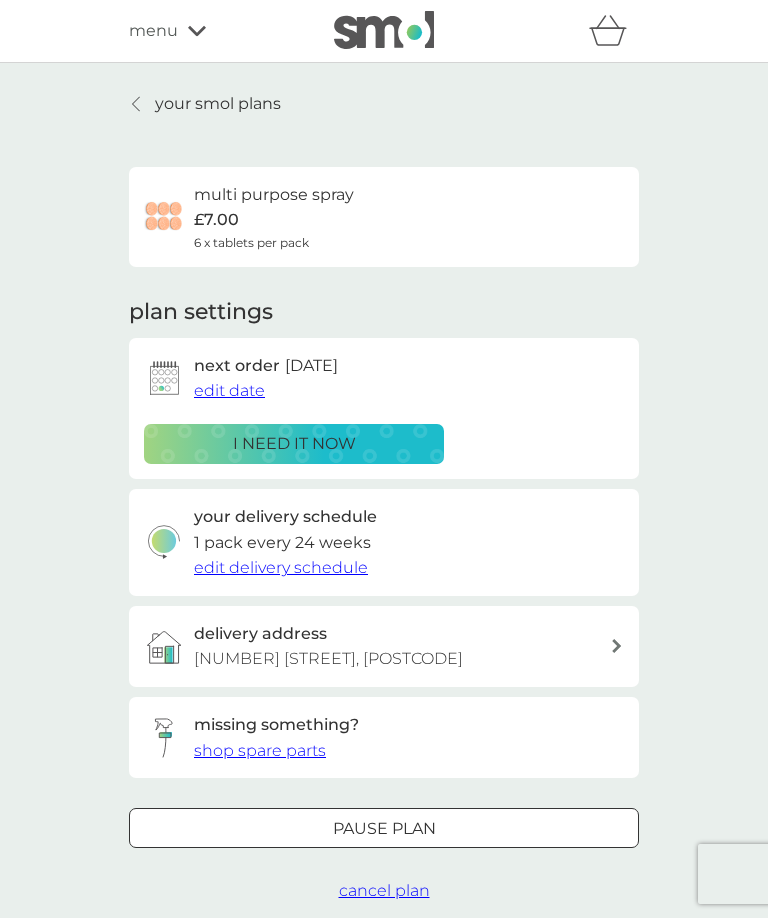 click on "cancel plan" at bounding box center (384, 890) 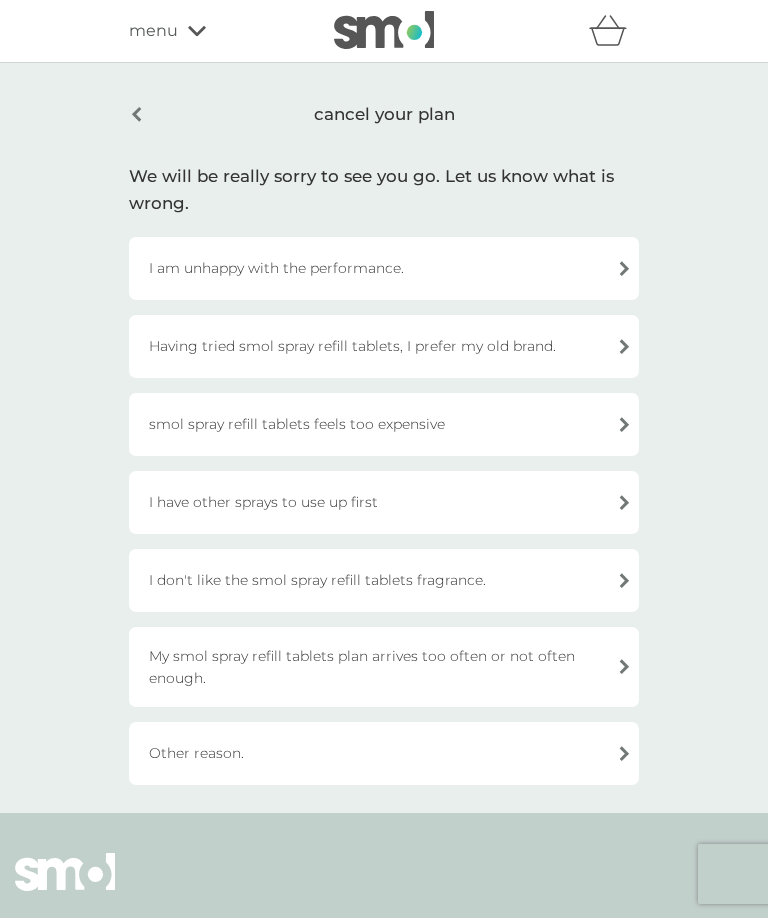 click on "I have other sprays to use up first" at bounding box center [384, 502] 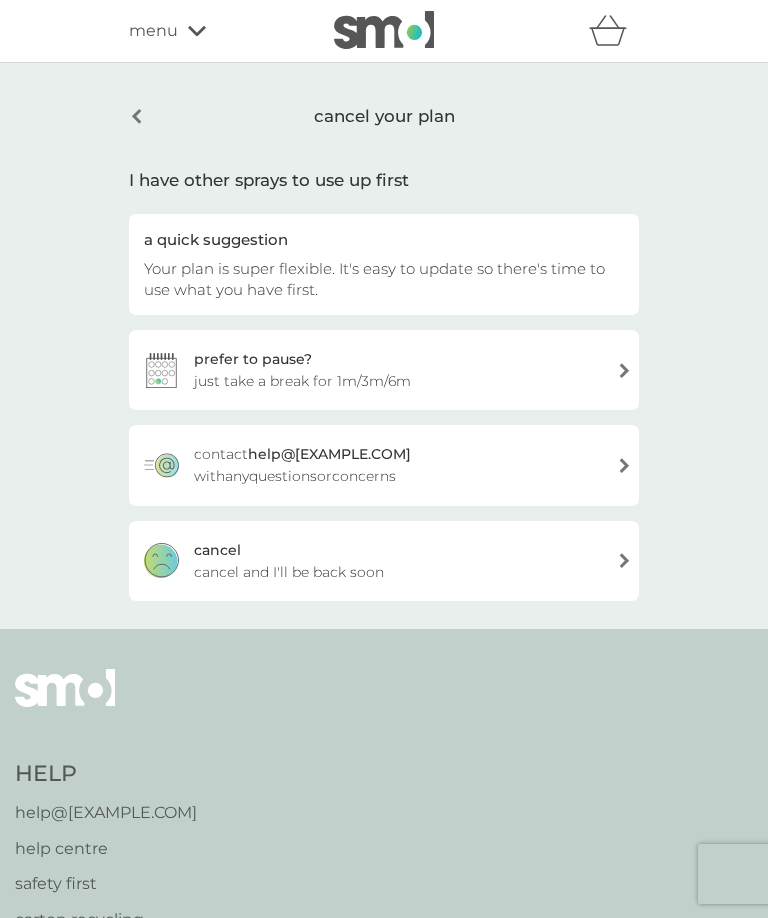 click on "cancel cancel and I'll be back soon" at bounding box center (384, 561) 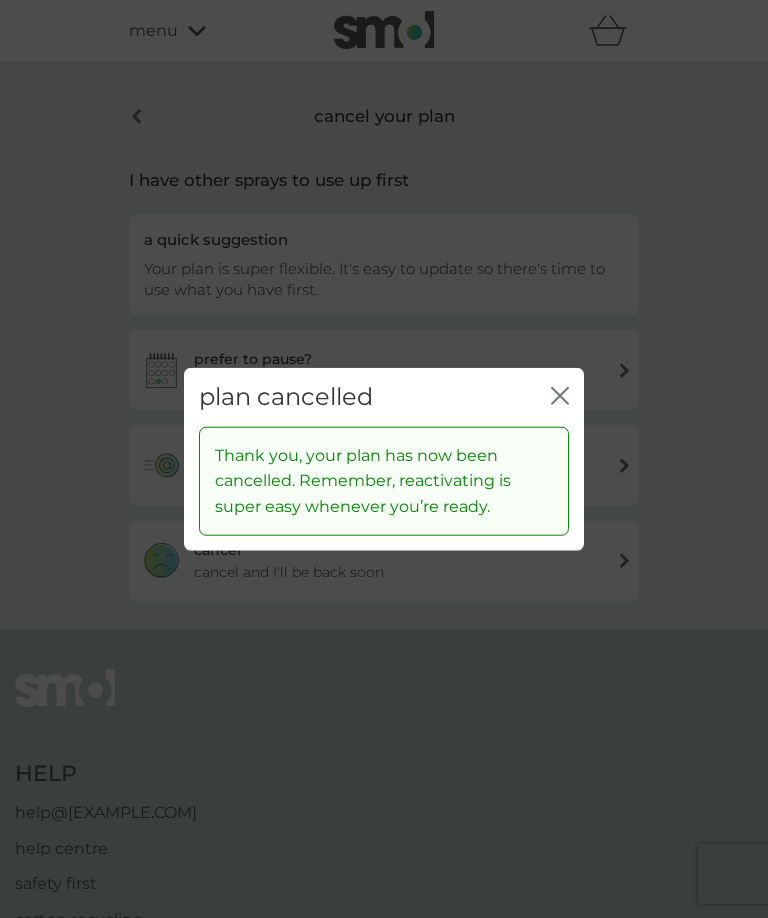 click on "plan cancelled close" at bounding box center [384, 397] 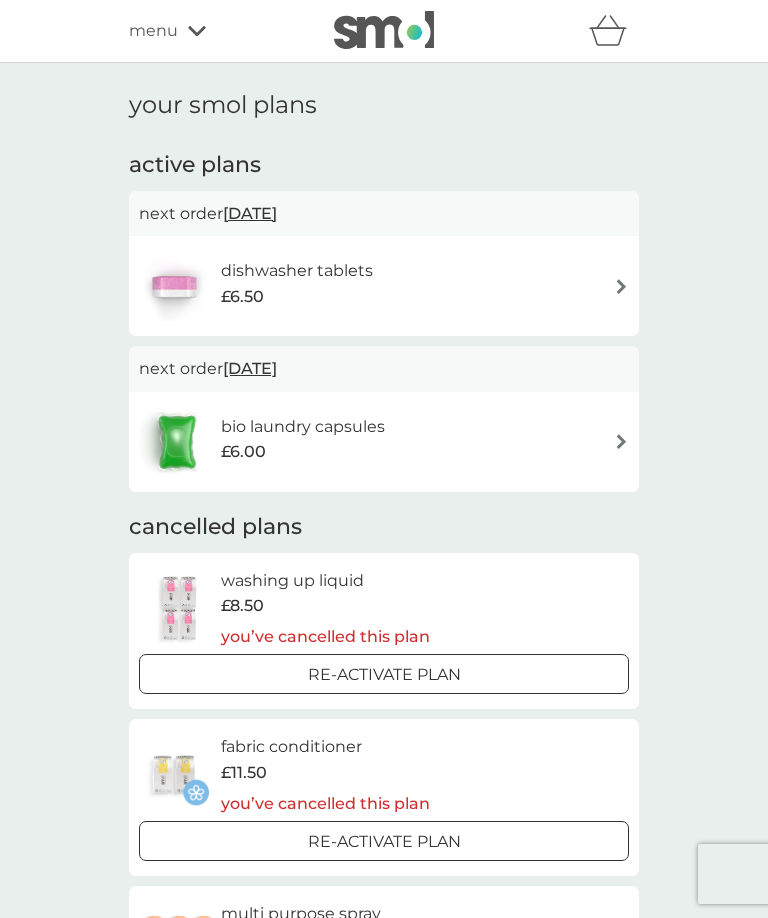 click at bounding box center [621, 441] 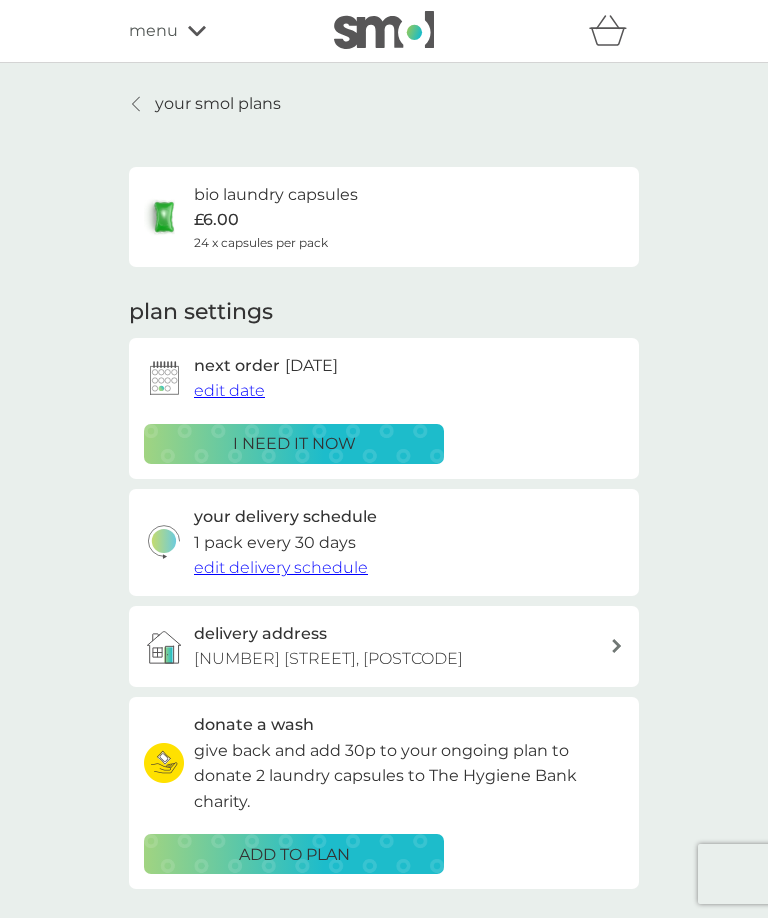 click on "edit delivery schedule" at bounding box center (281, 567) 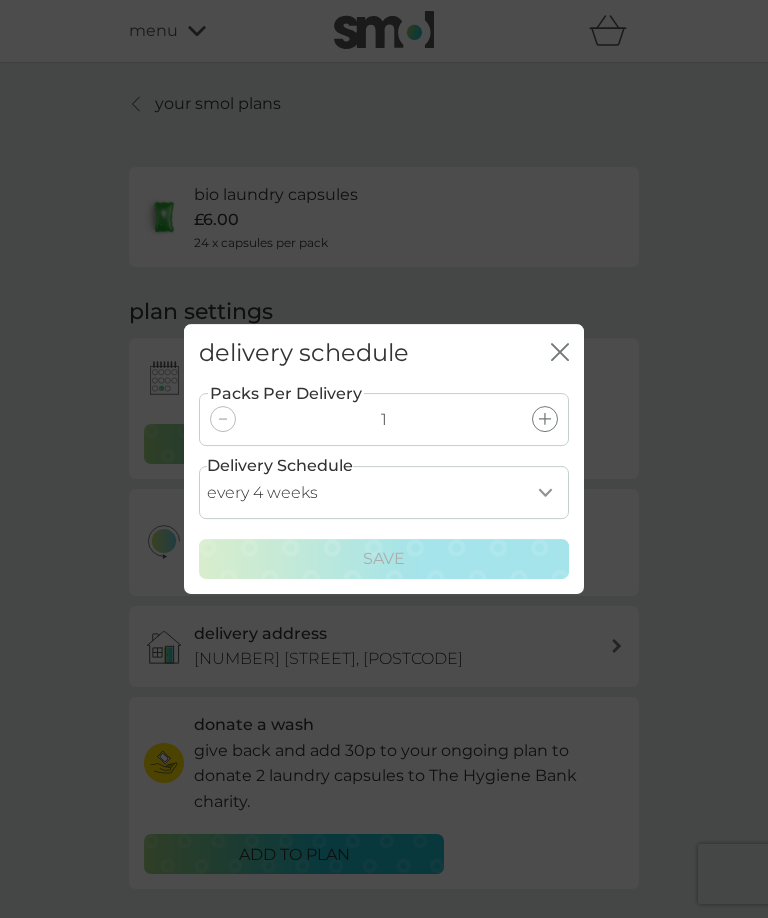 click on "every 1 week every 2 weeks every 3 weeks every 4 weeks every 5 weeks every 6 weeks every 7 weeks every 8 weeks every 9 weeks every 10 weeks every 11 weeks every 12 weeks every 13 weeks every 14 weeks every 15 weeks every 16 weeks every 17 weeks" at bounding box center (384, 492) 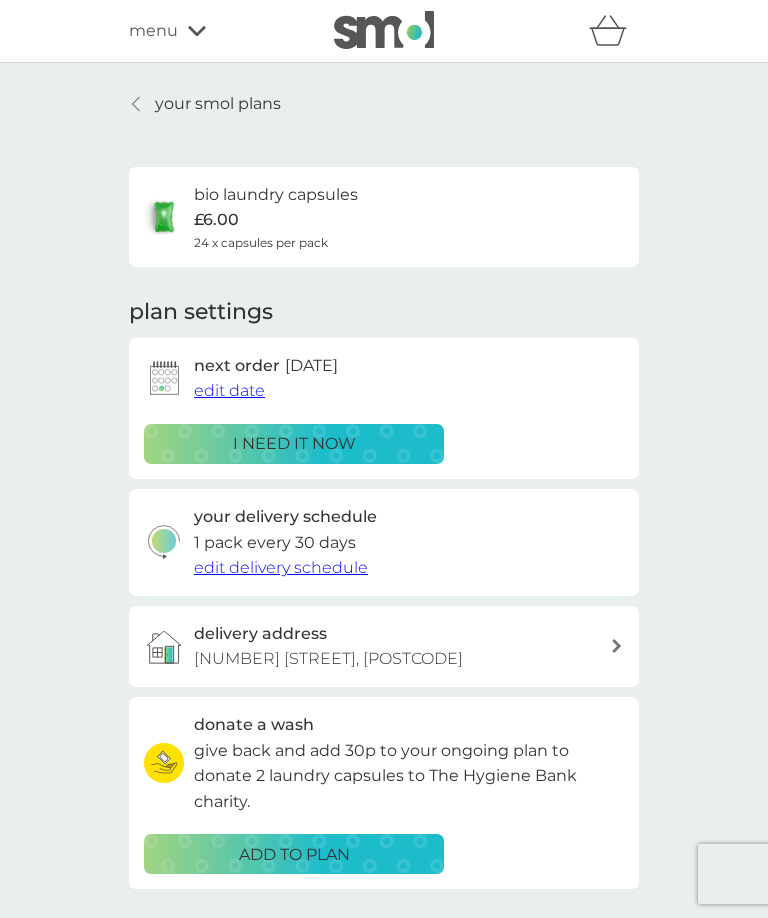 click on "your smol plans" at bounding box center (218, 104) 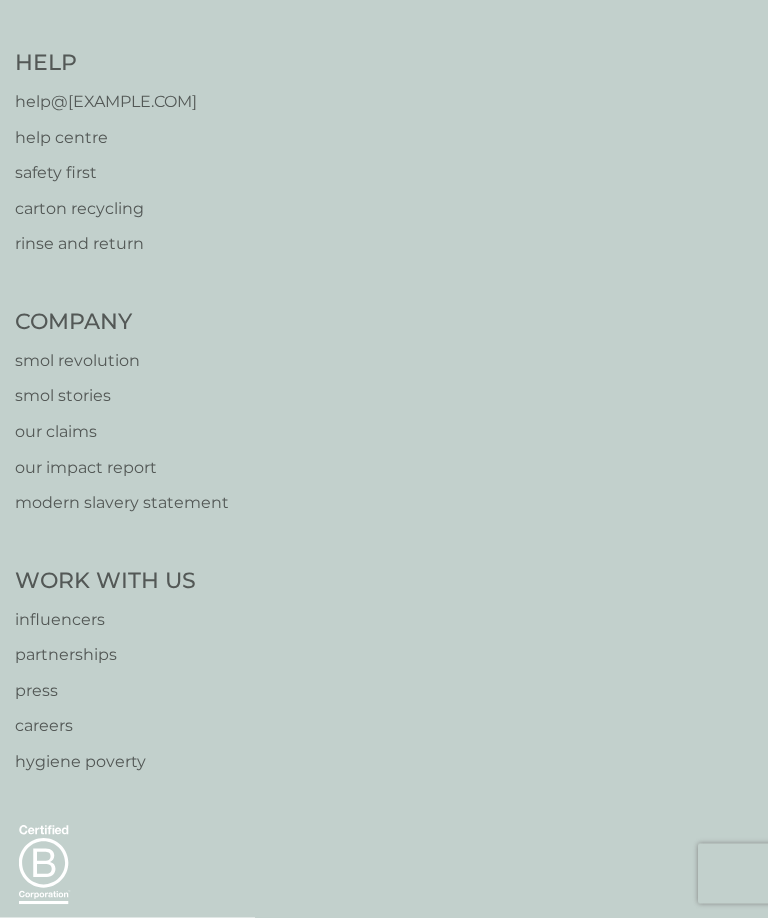 scroll, scrollTop: 1158, scrollLeft: 0, axis: vertical 